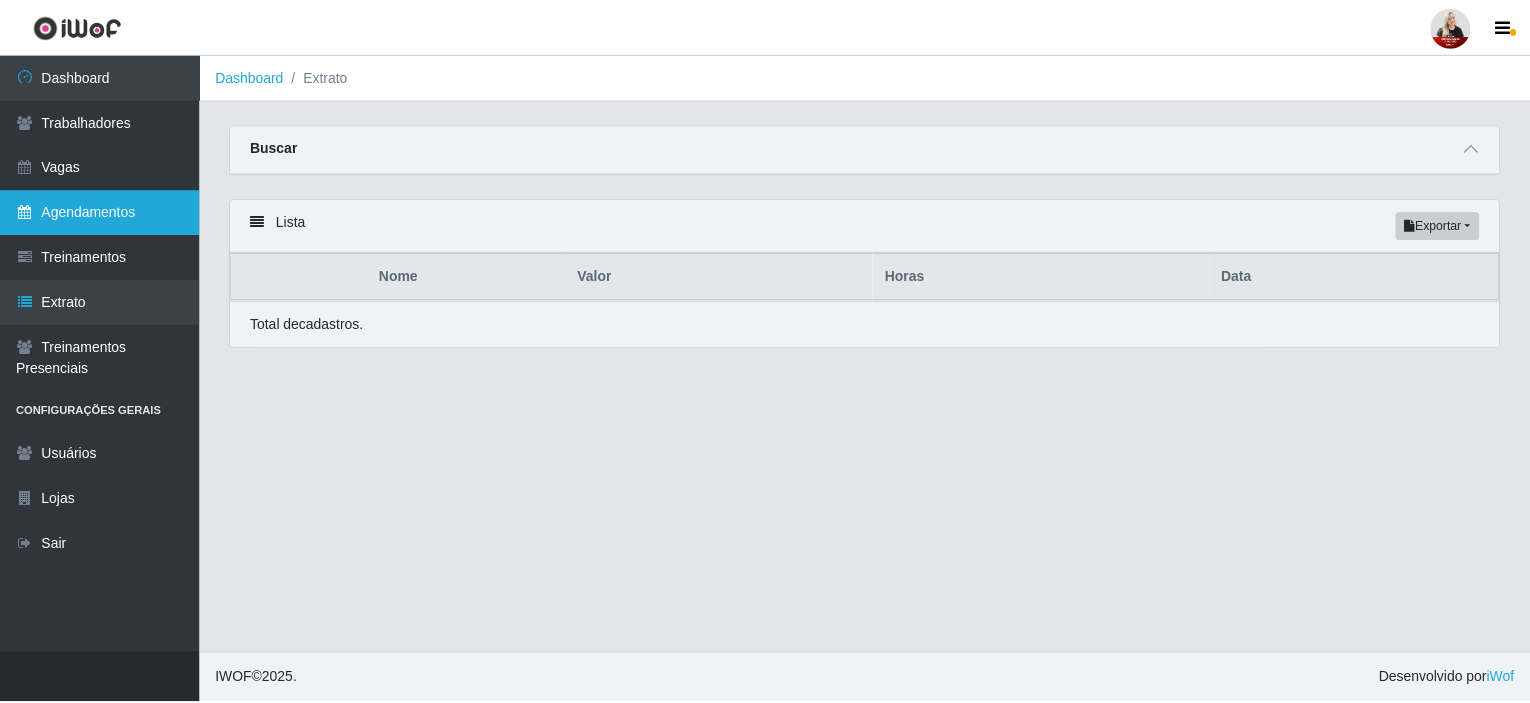 scroll, scrollTop: 0, scrollLeft: 0, axis: both 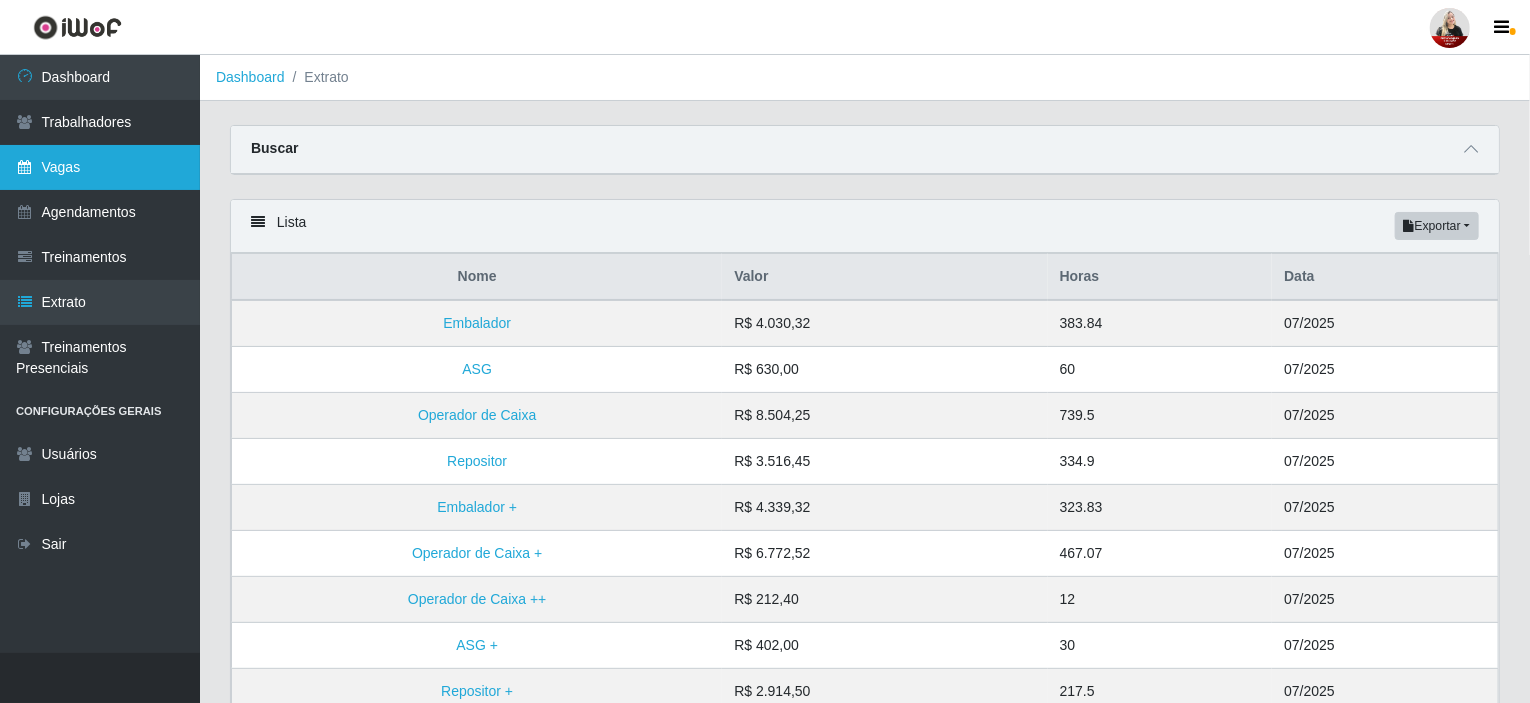 click on "Vagas" at bounding box center (100, 167) 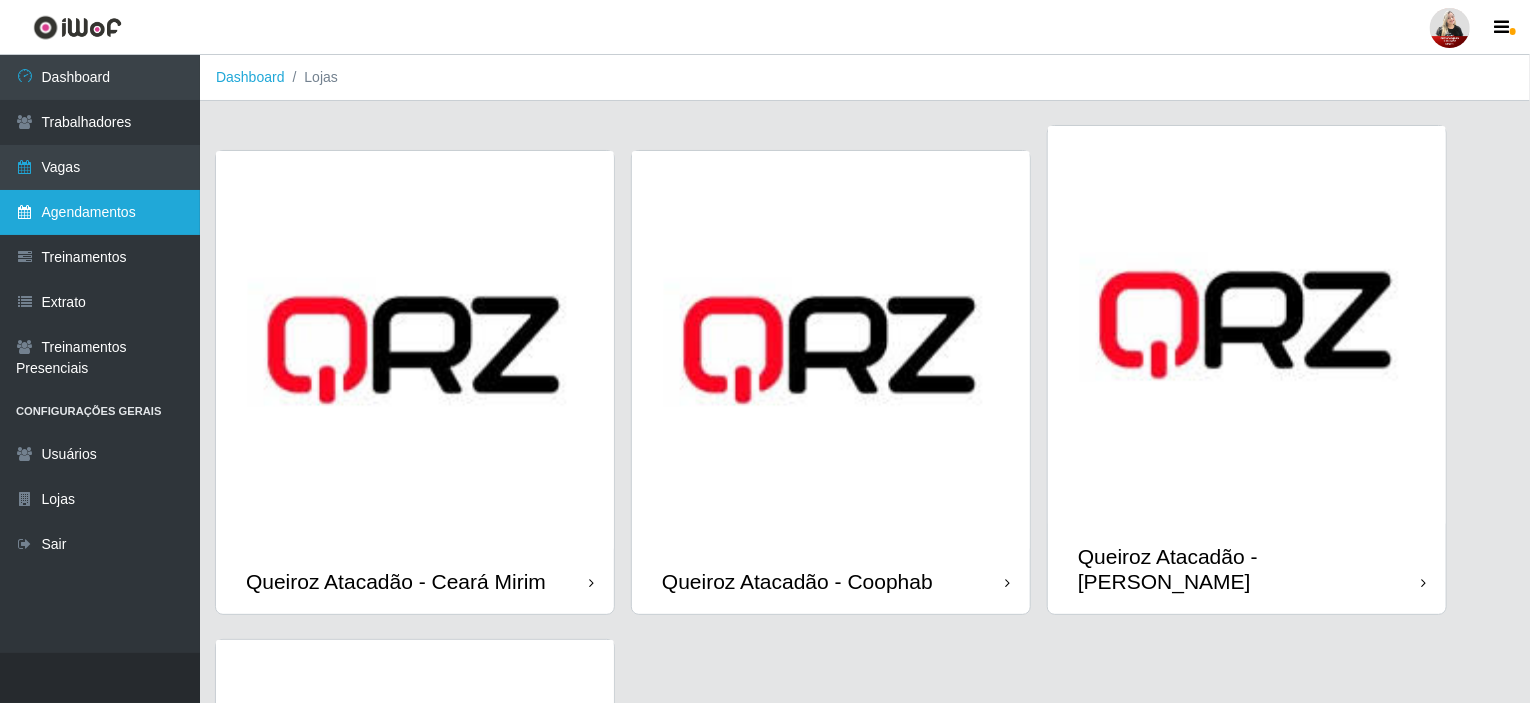 click on "Agendamentos" at bounding box center [100, 212] 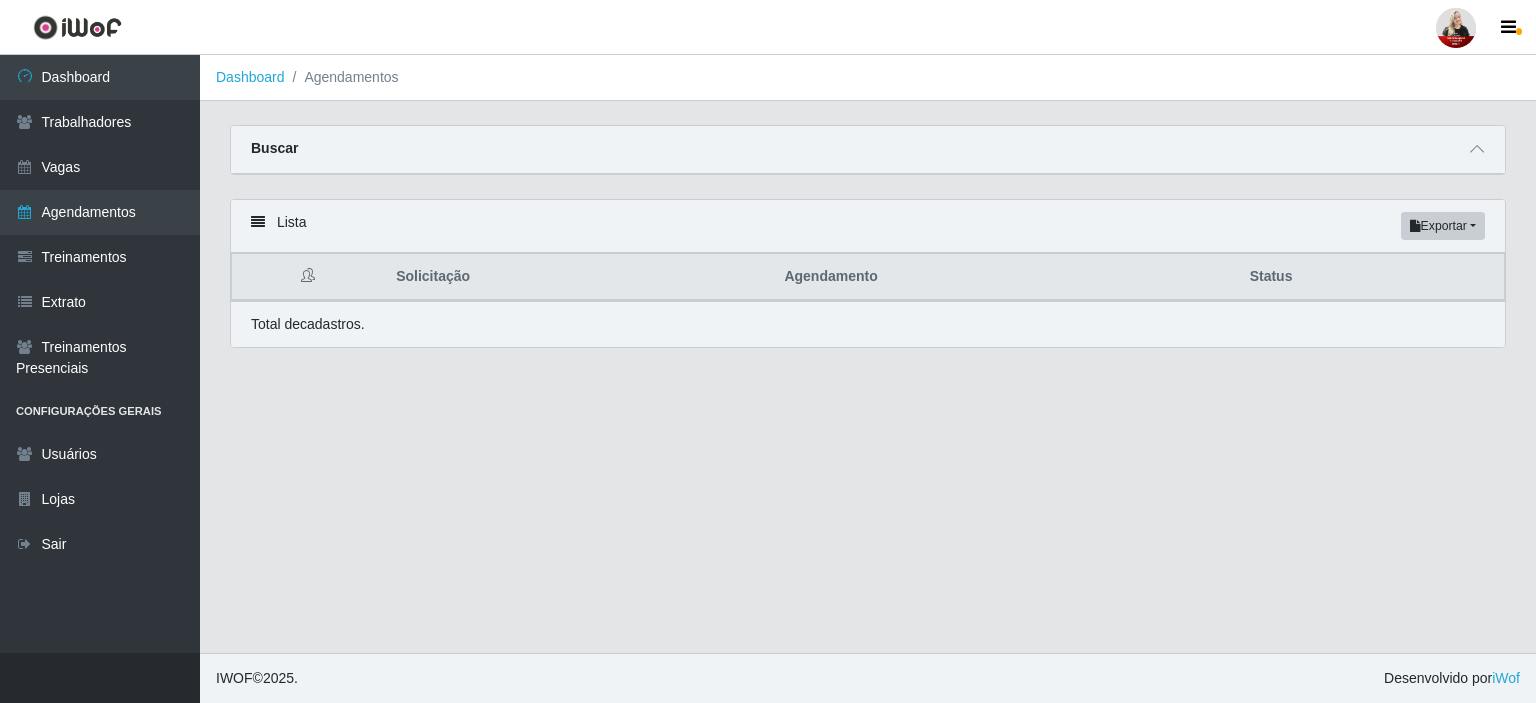 click at bounding box center [258, 222] 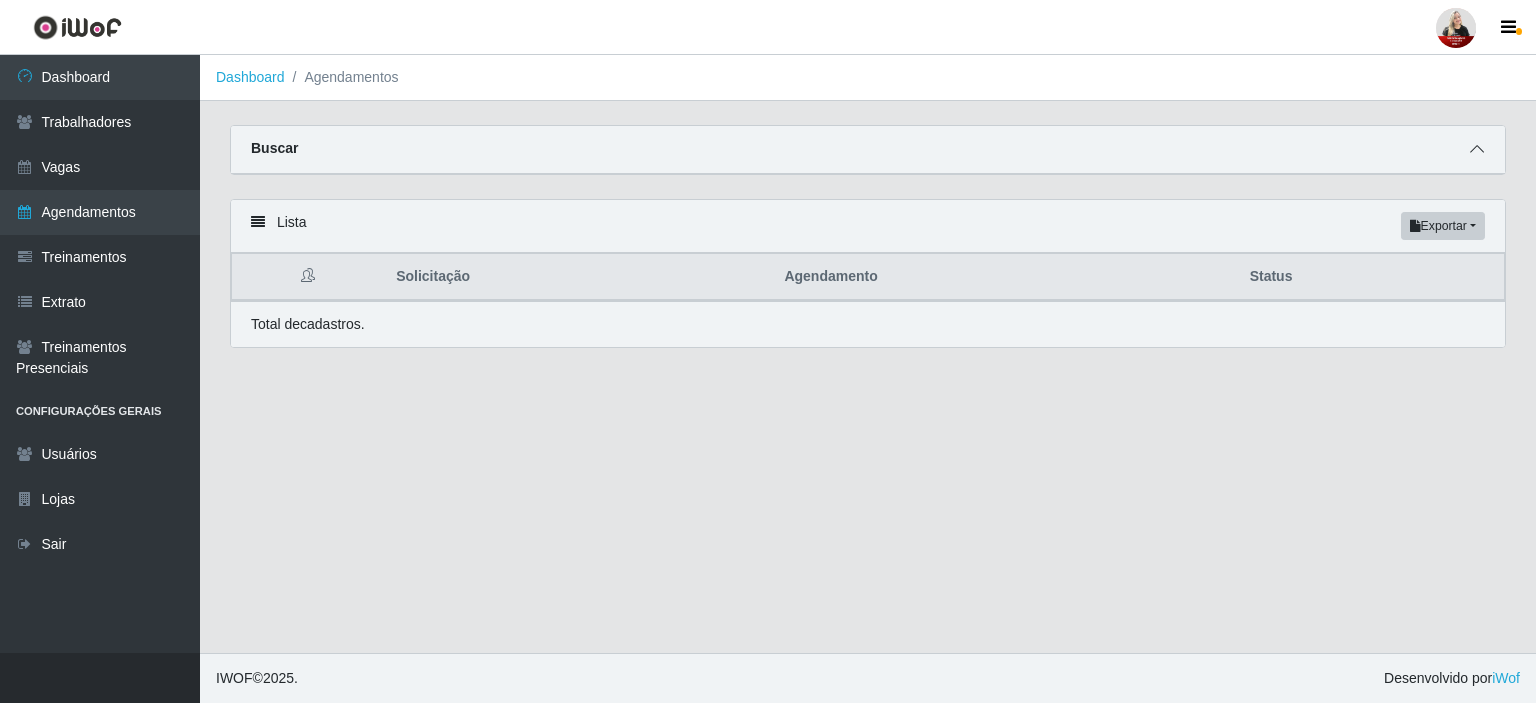 click at bounding box center [1477, 149] 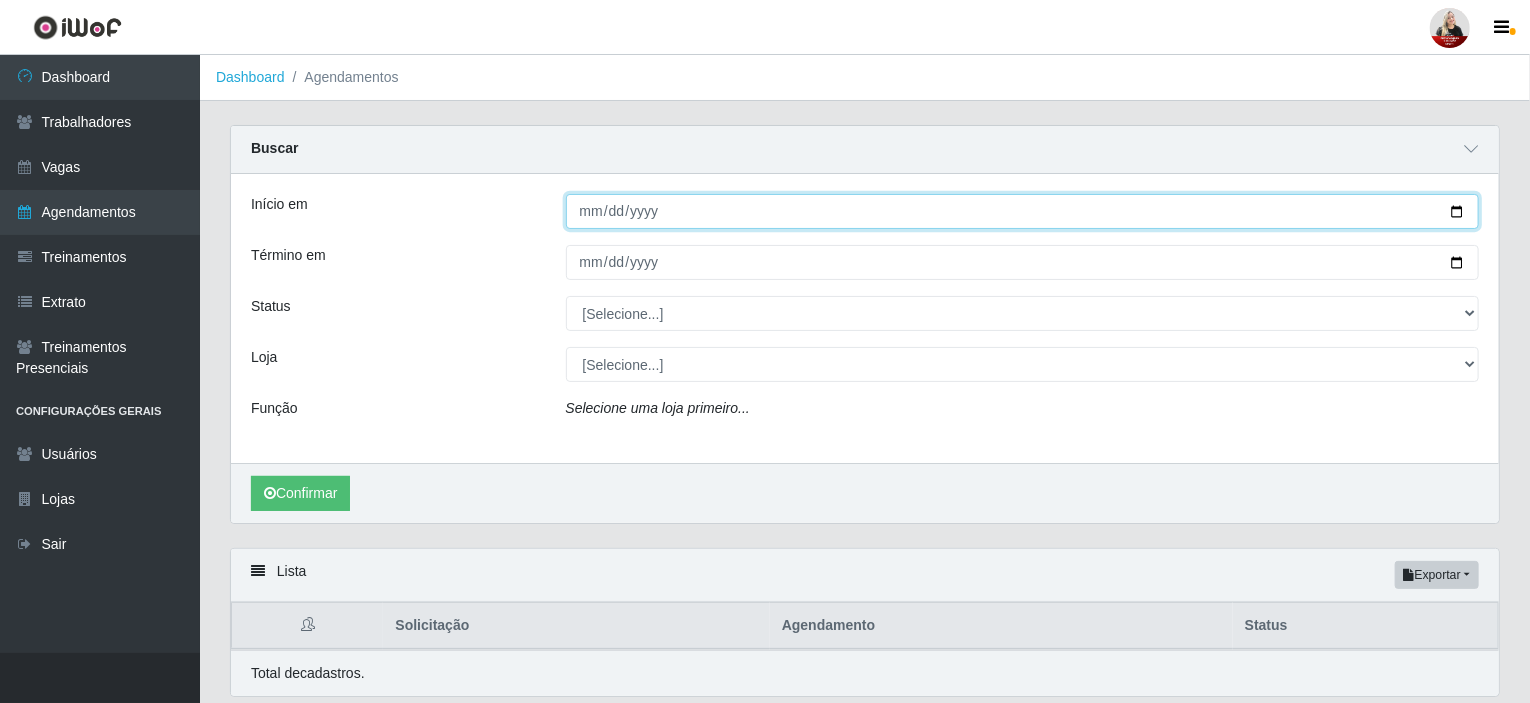 click on "Início em" at bounding box center [1023, 211] 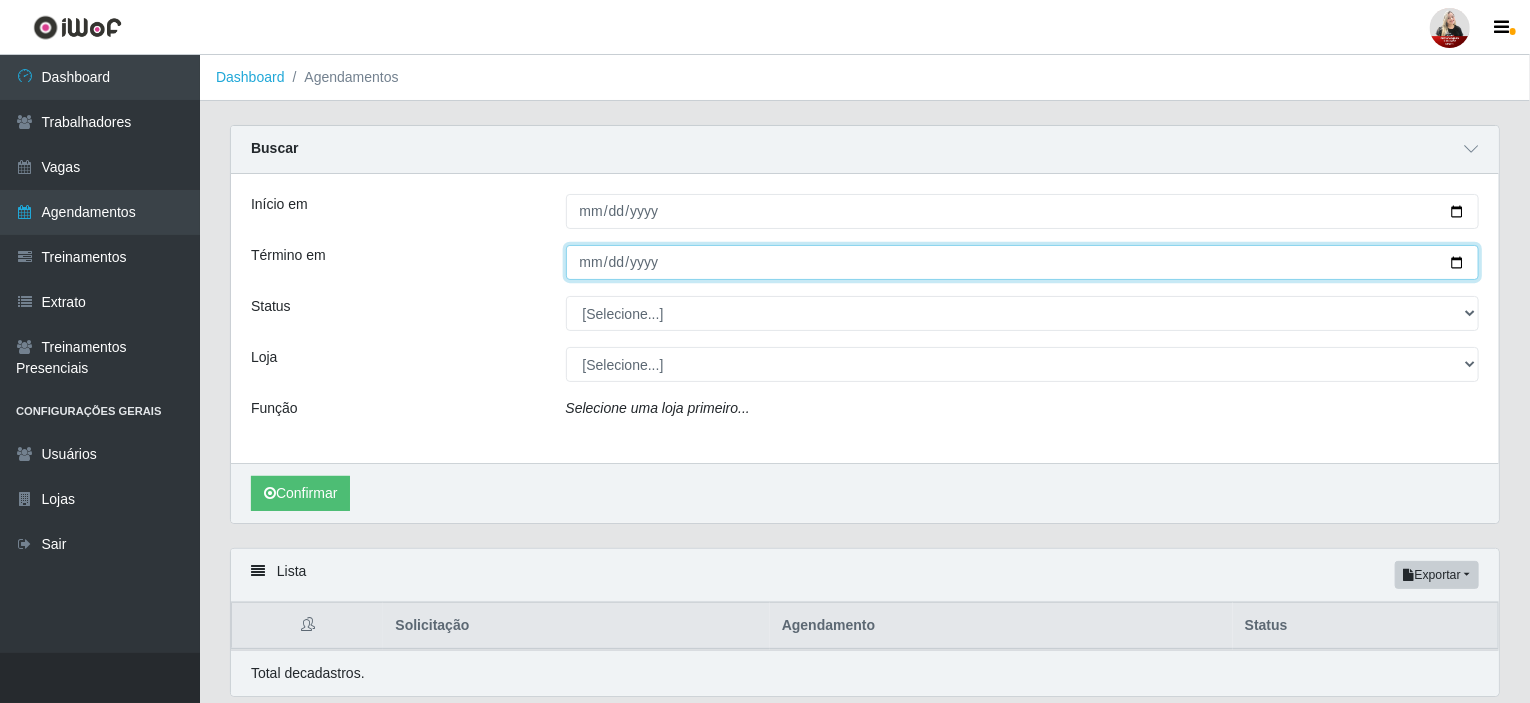 click on "Término em" at bounding box center [1023, 262] 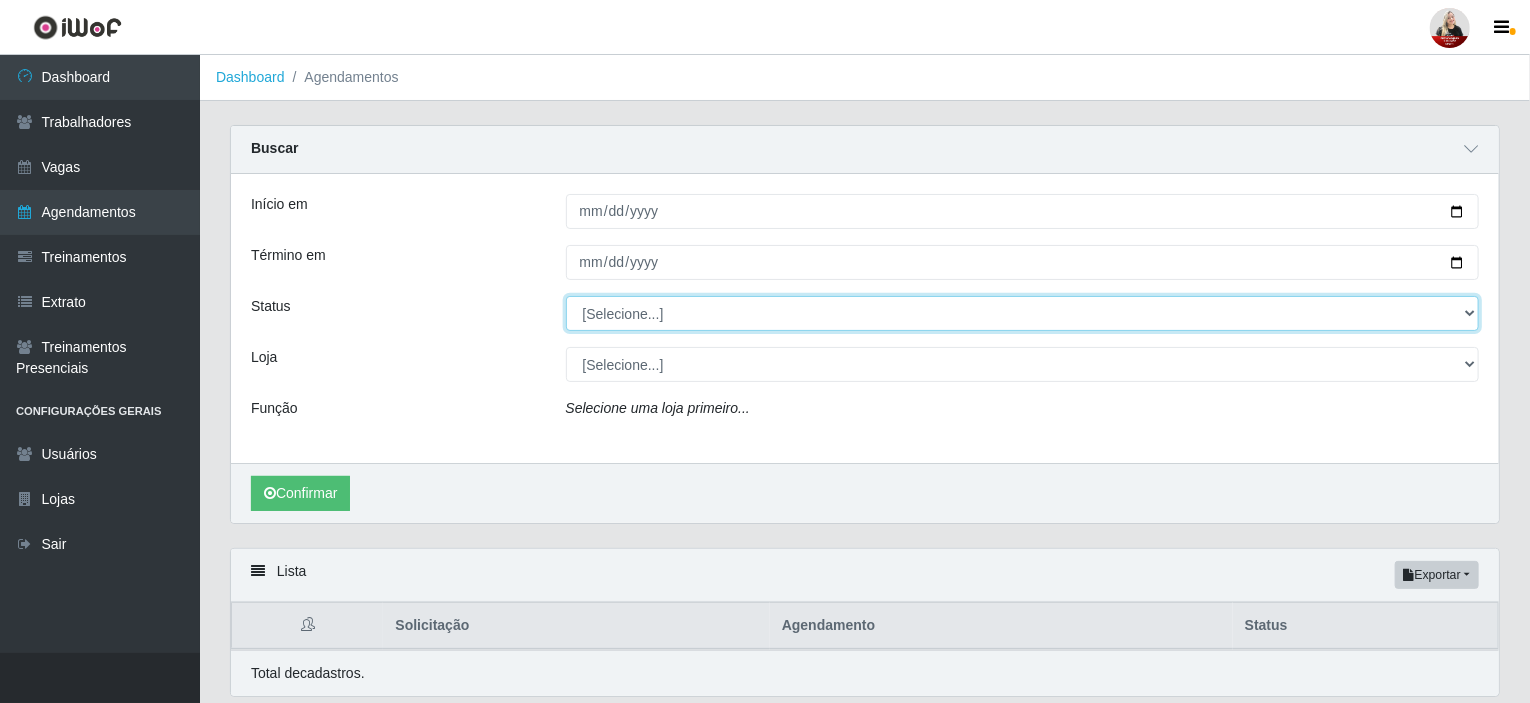 click on "[Selecione...] AGENDADO AGUARDANDO LIBERAR EM ANDAMENTO EM REVISÃO FINALIZADO CANCELADO FALTA" at bounding box center [1023, 313] 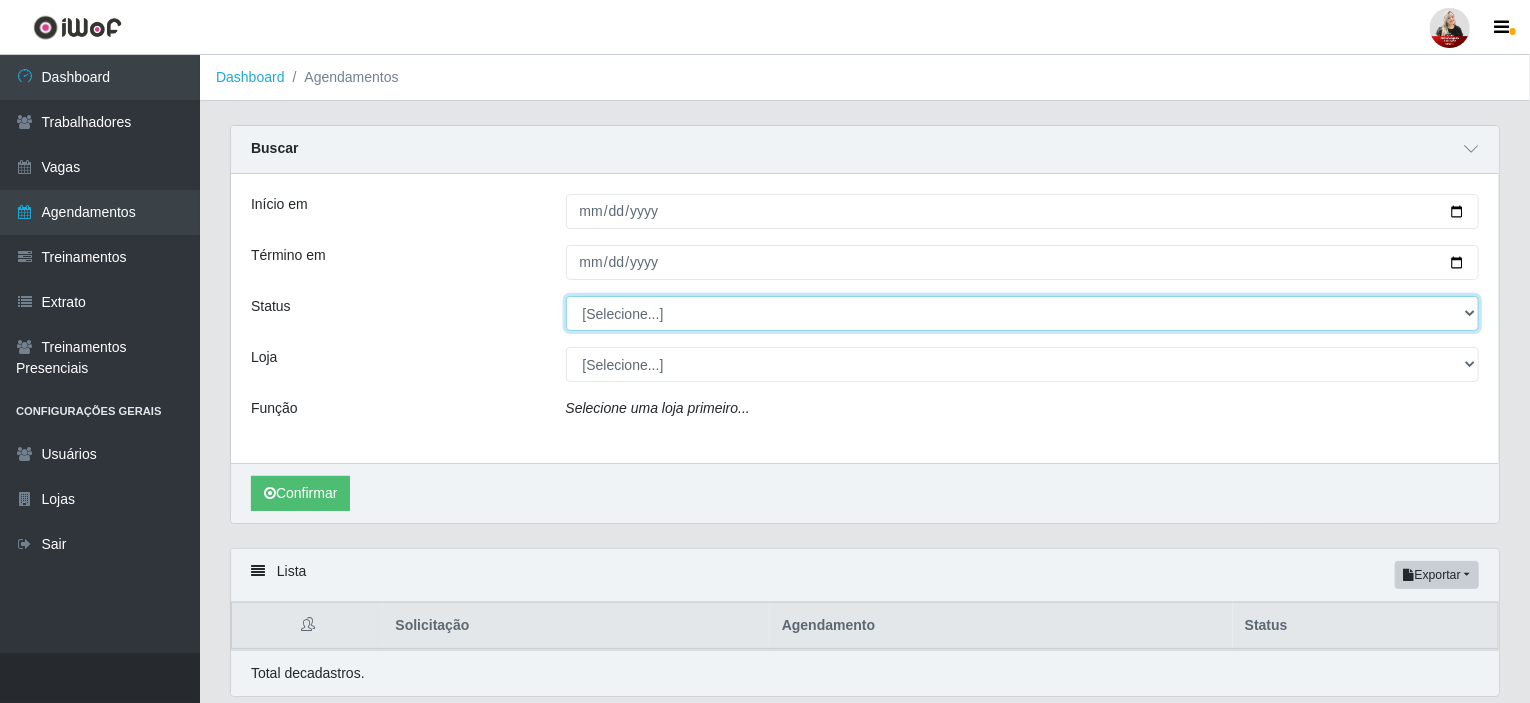 select on "AGENDADO" 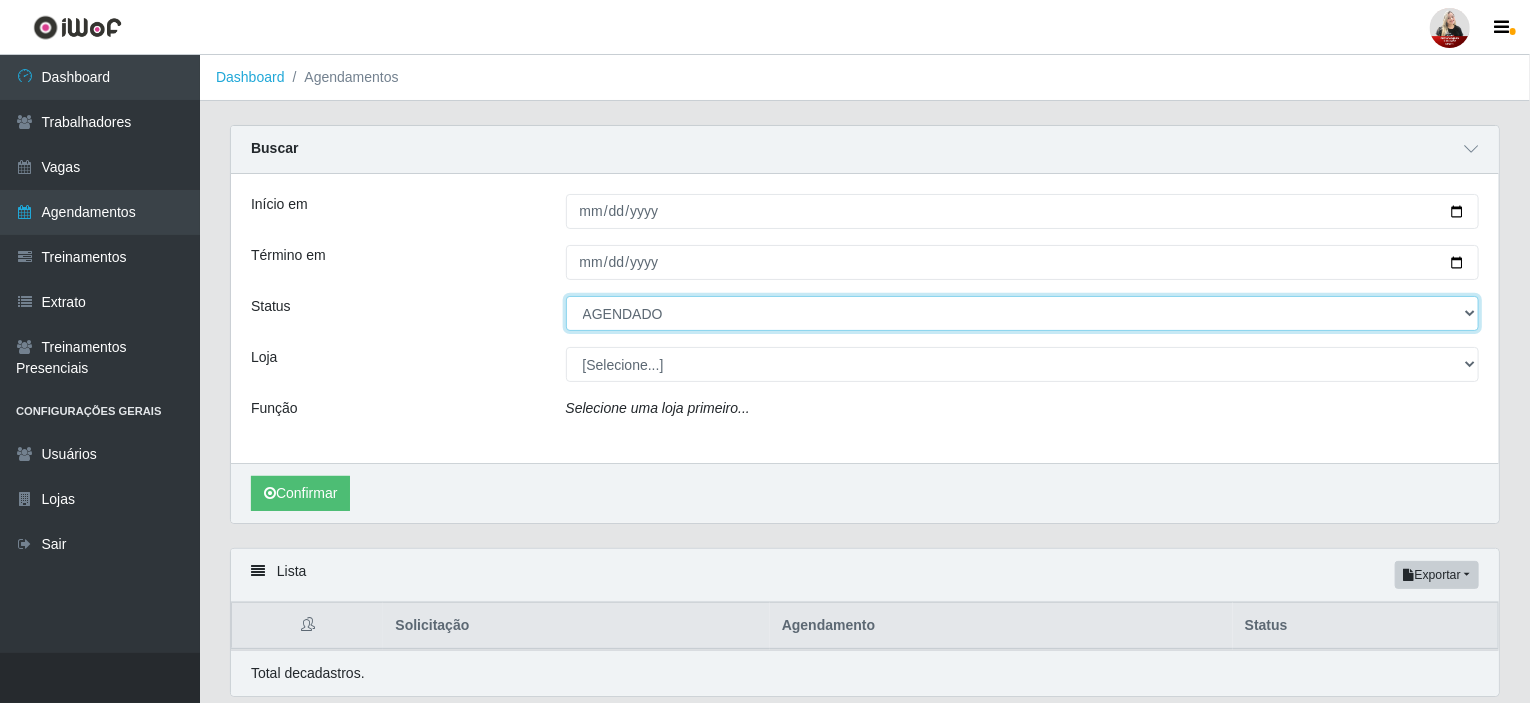 click on "[Selecione...] AGENDADO AGUARDANDO LIBERAR EM ANDAMENTO EM REVISÃO FINALIZADO CANCELADO FALTA" at bounding box center [1023, 313] 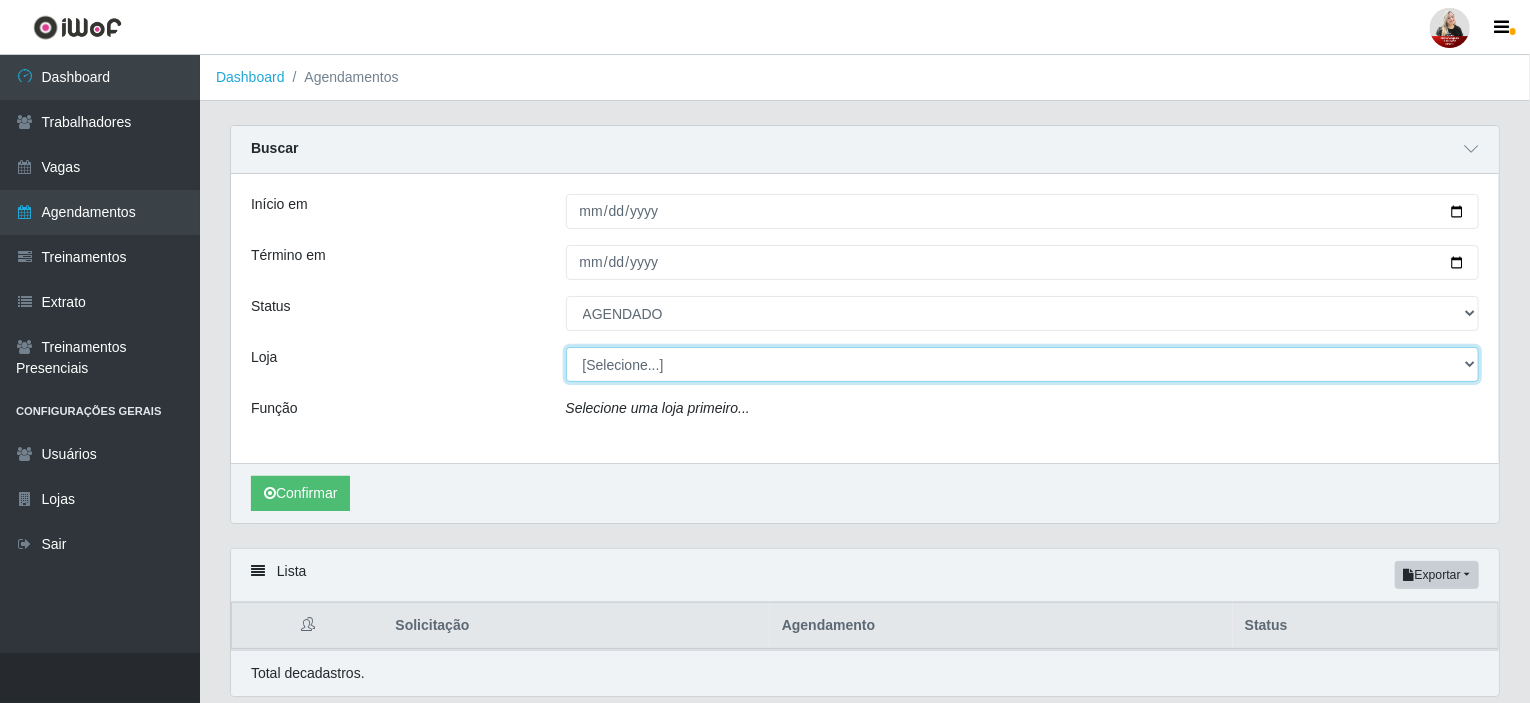 click on "[Selecione...] Queiroz [GEOGRAPHIC_DATA] - [GEOGRAPHIC_DATA] [PERSON_NAME][GEOGRAPHIC_DATA] - [GEOGRAPHIC_DATA] Queiroz [GEOGRAPHIC_DATA] - [PERSON_NAME] [PERSON_NAME] [GEOGRAPHIC_DATA] - [GEOGRAPHIC_DATA]" at bounding box center [1023, 364] 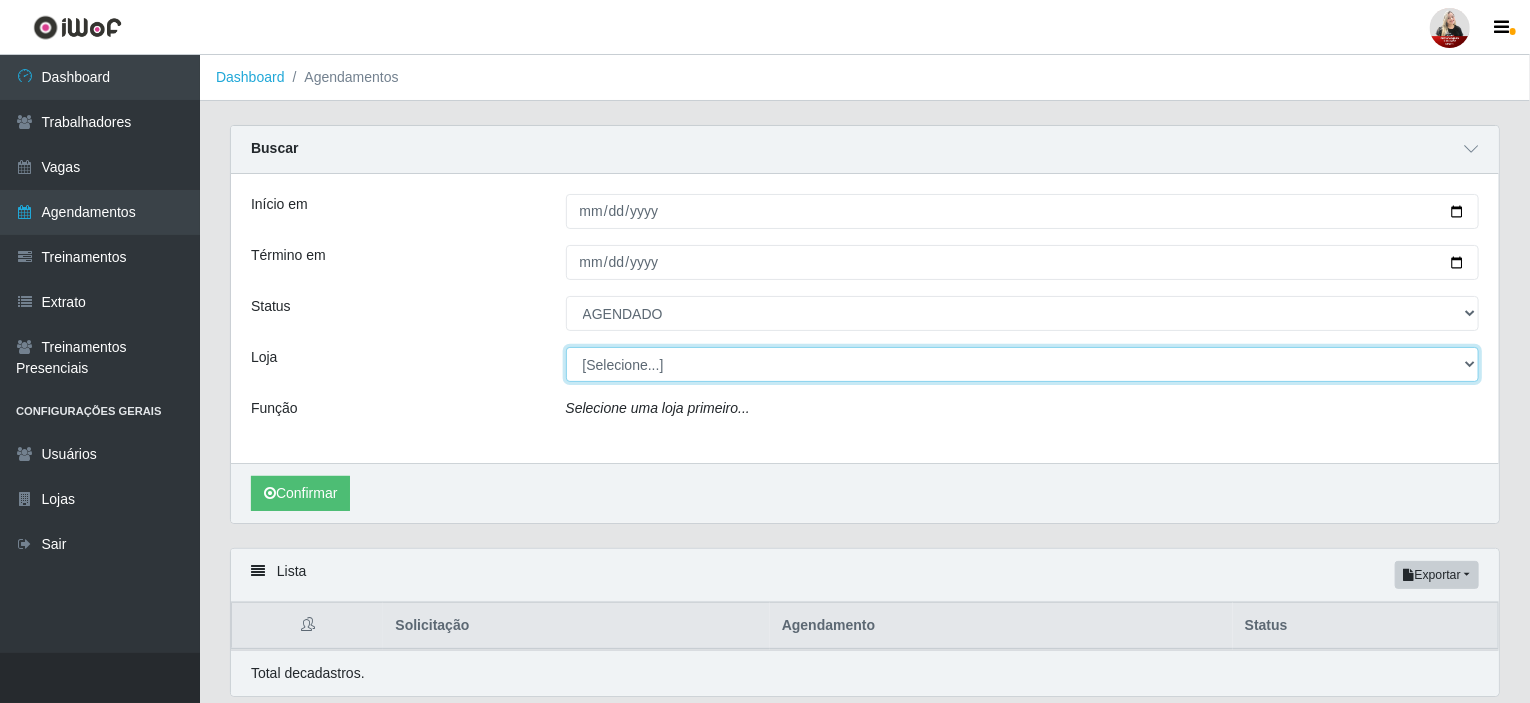select on "463" 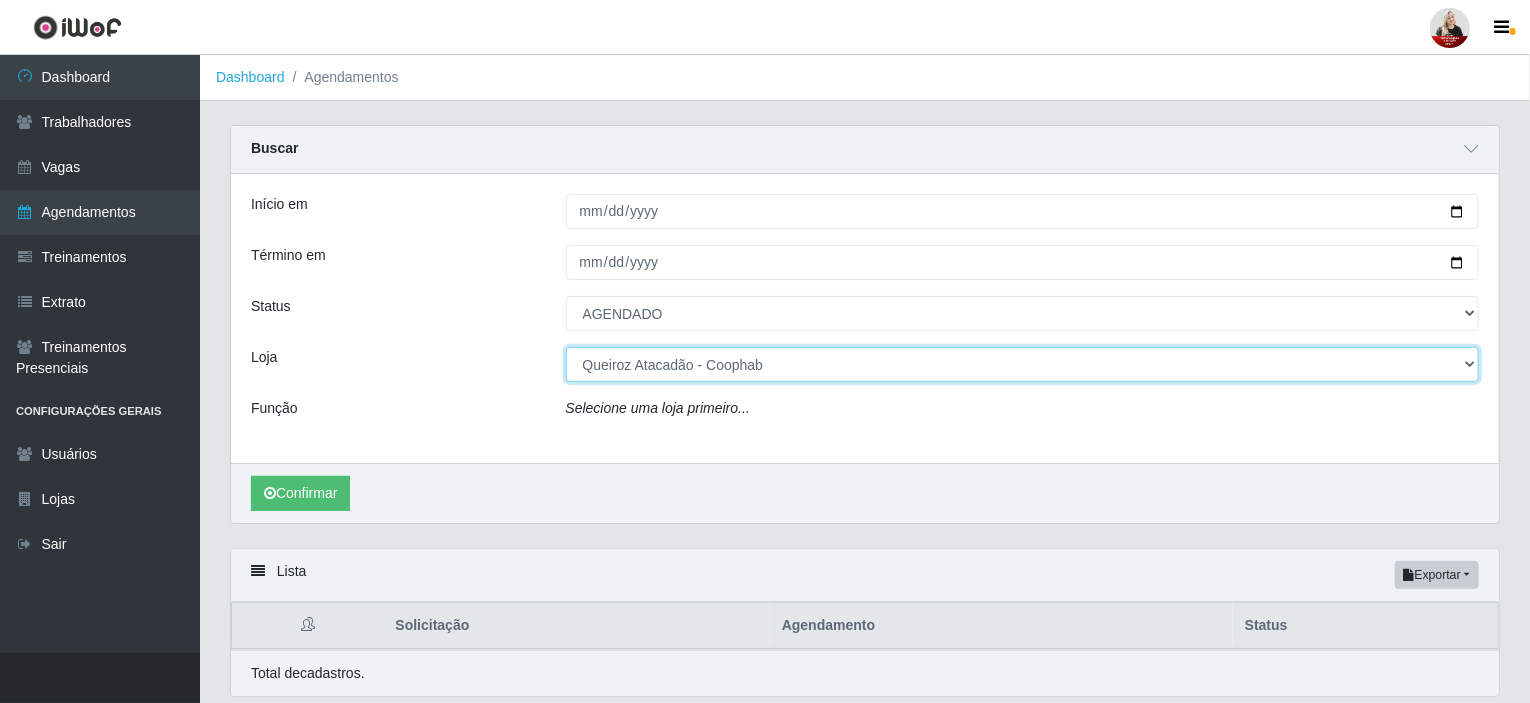 click on "[Selecione...] Queiroz [GEOGRAPHIC_DATA] - [GEOGRAPHIC_DATA] [PERSON_NAME][GEOGRAPHIC_DATA] - [GEOGRAPHIC_DATA] Queiroz [GEOGRAPHIC_DATA] - [PERSON_NAME] [PERSON_NAME] [GEOGRAPHIC_DATA] - [GEOGRAPHIC_DATA]" at bounding box center (1023, 364) 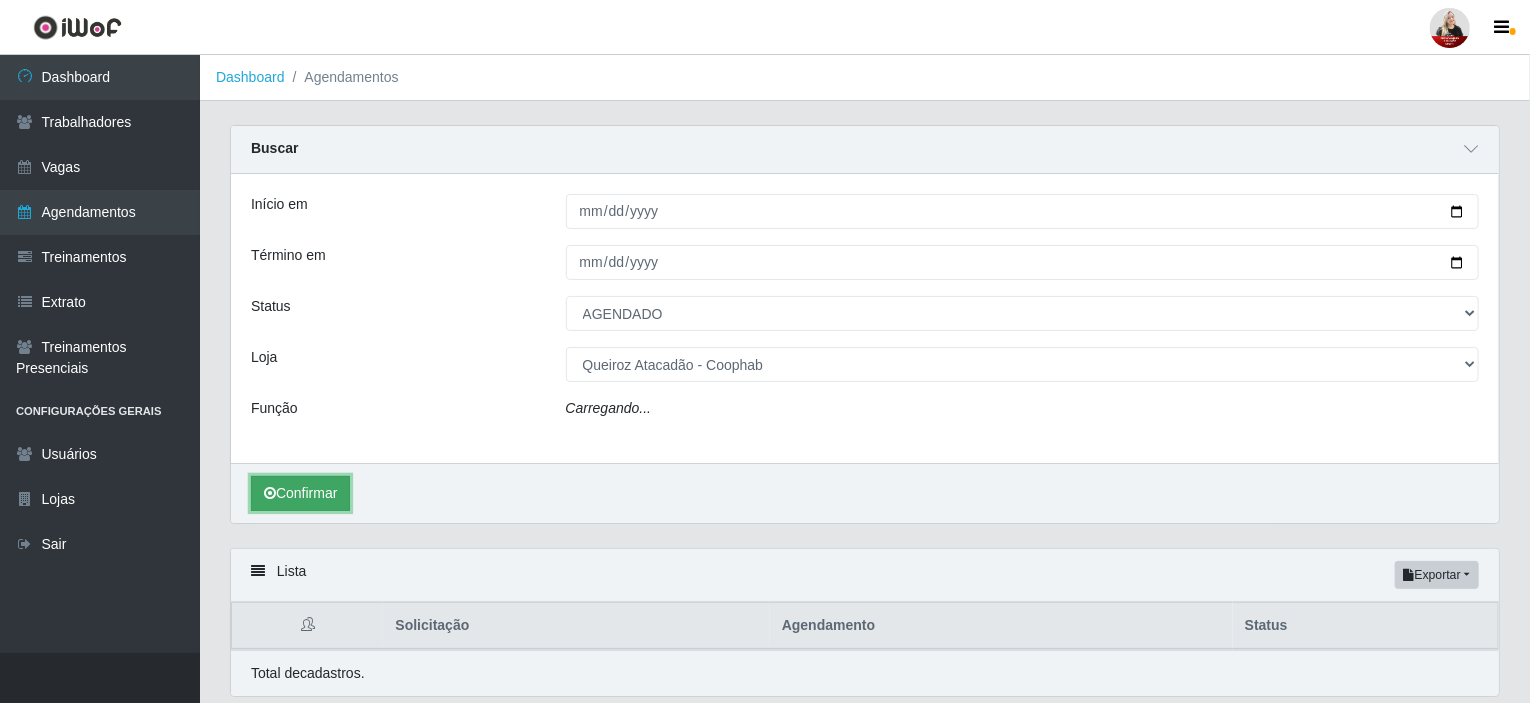 click on "Confirmar" at bounding box center (300, 493) 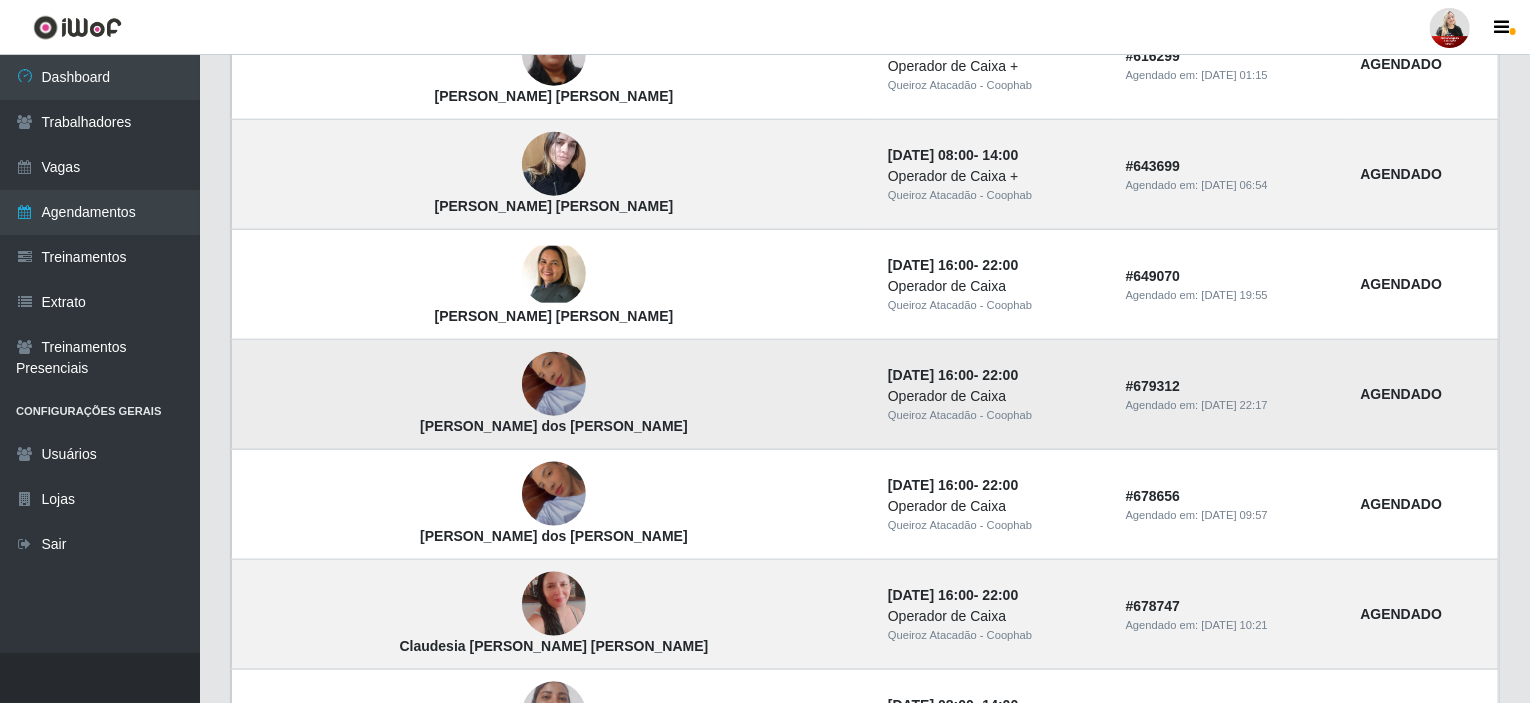 scroll, scrollTop: 1100, scrollLeft: 0, axis: vertical 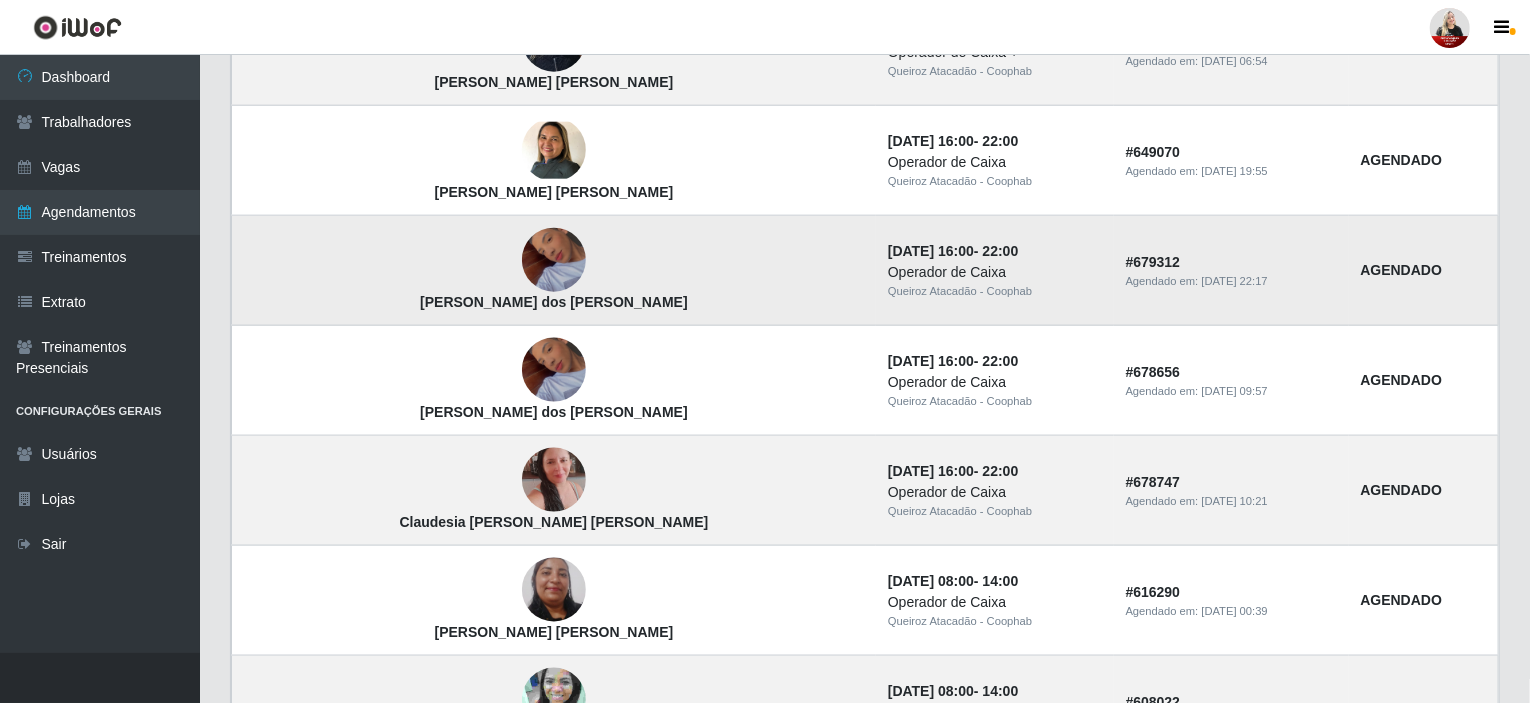drag, startPoint x: 335, startPoint y: 295, endPoint x: 615, endPoint y: 294, distance: 280.0018 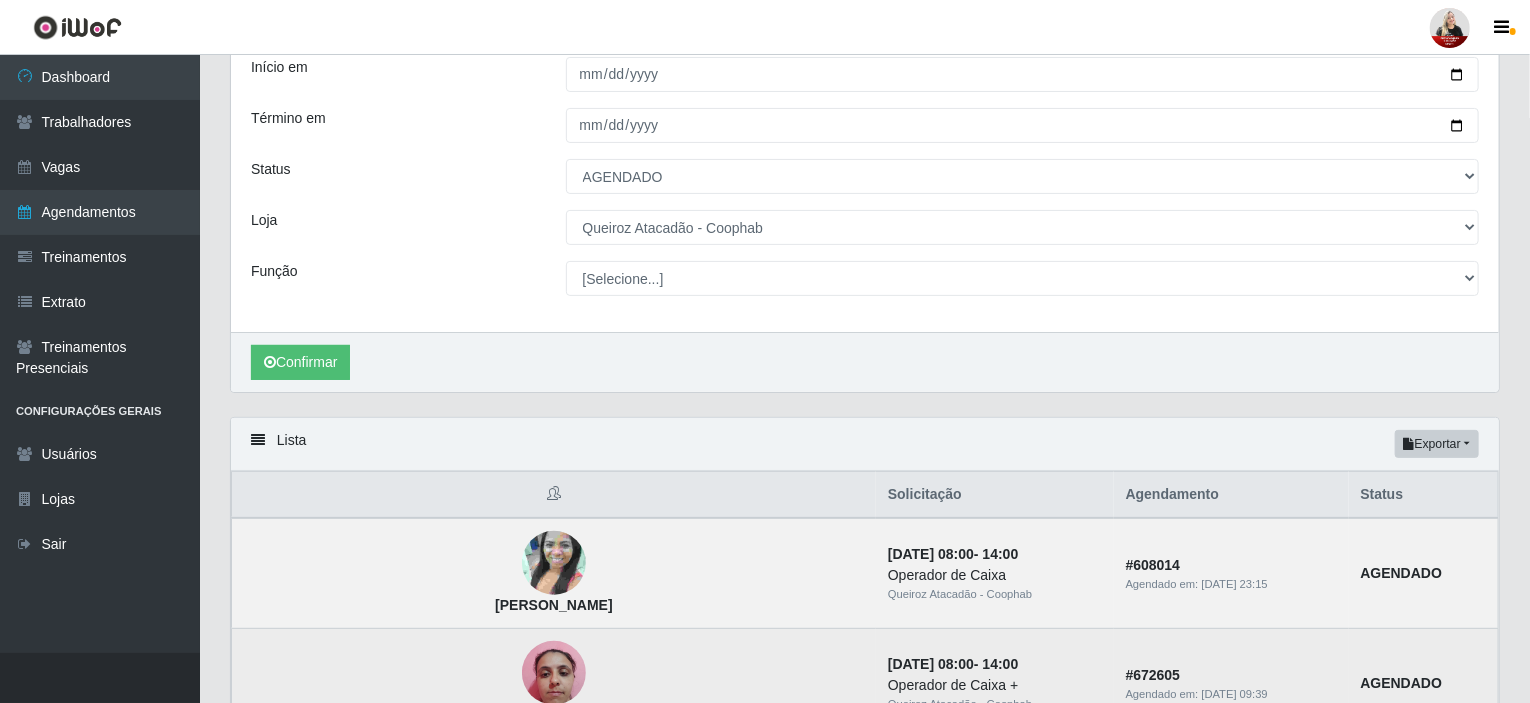 scroll, scrollTop: 0, scrollLeft: 0, axis: both 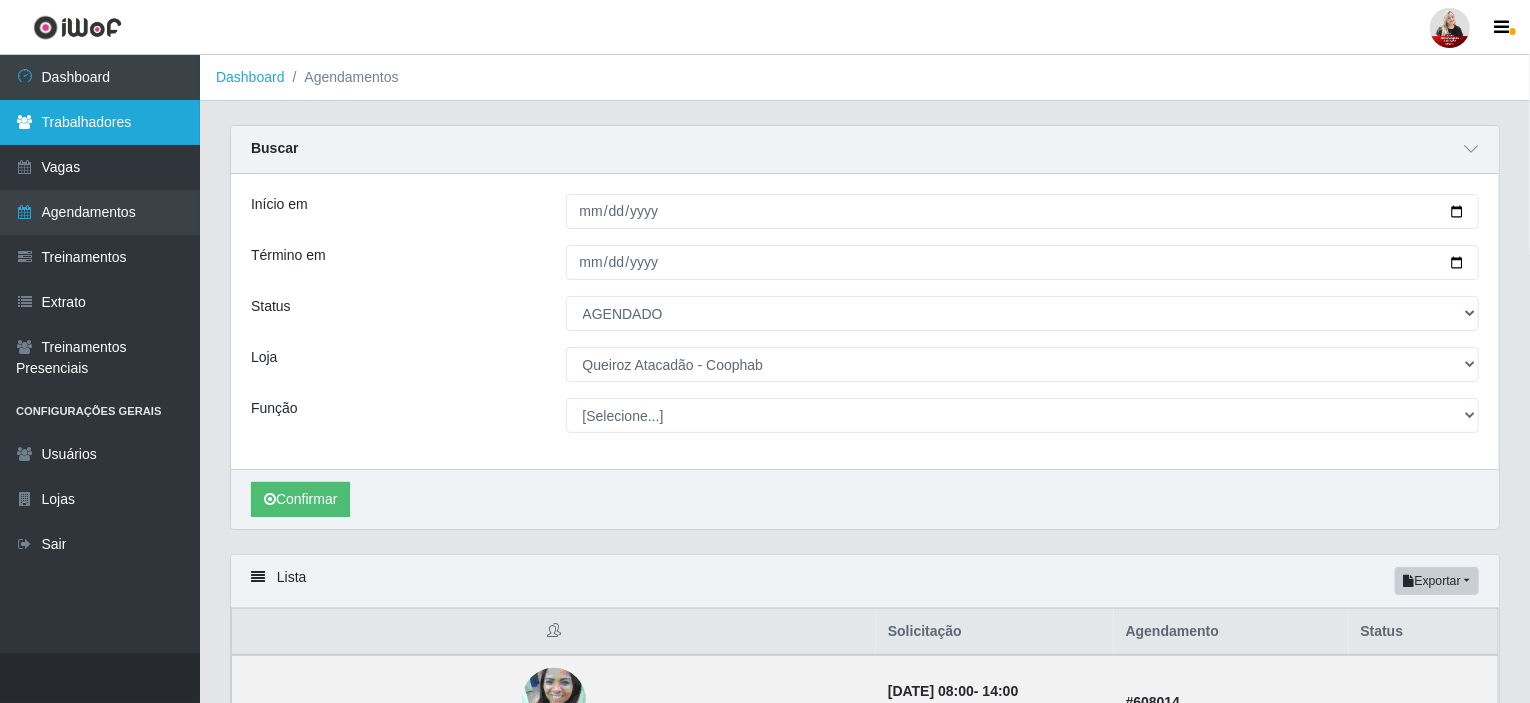 click on "Trabalhadores" at bounding box center (100, 122) 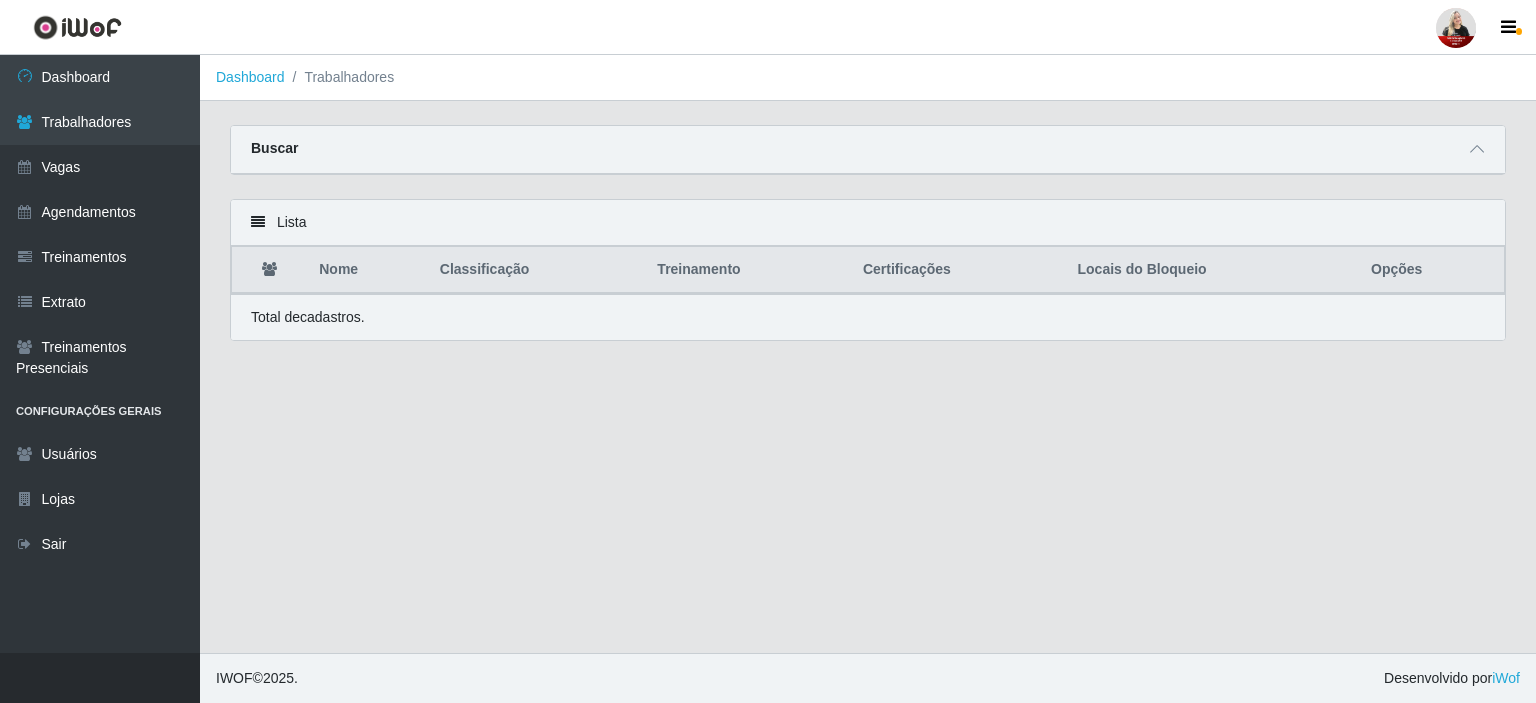 click on "Lista" at bounding box center [868, 223] 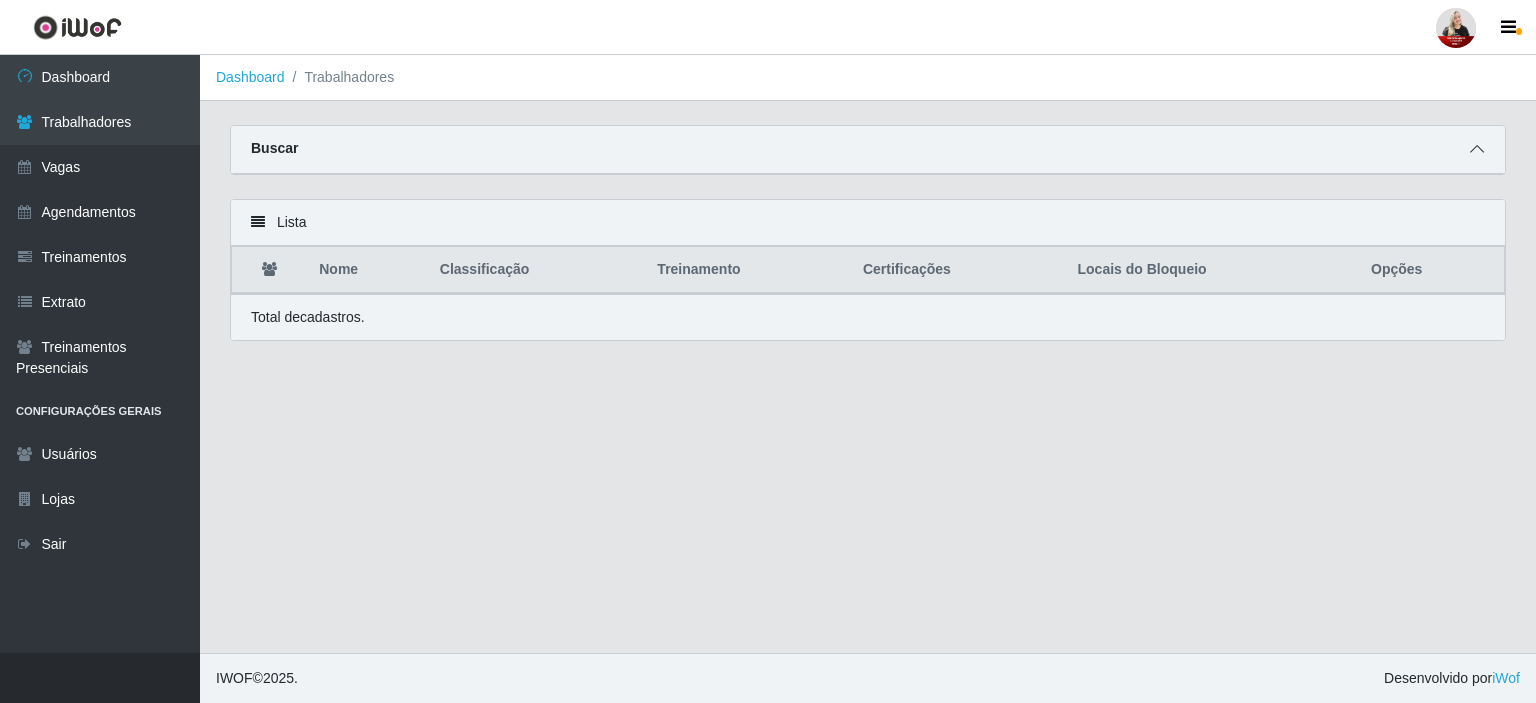 click at bounding box center (1477, 149) 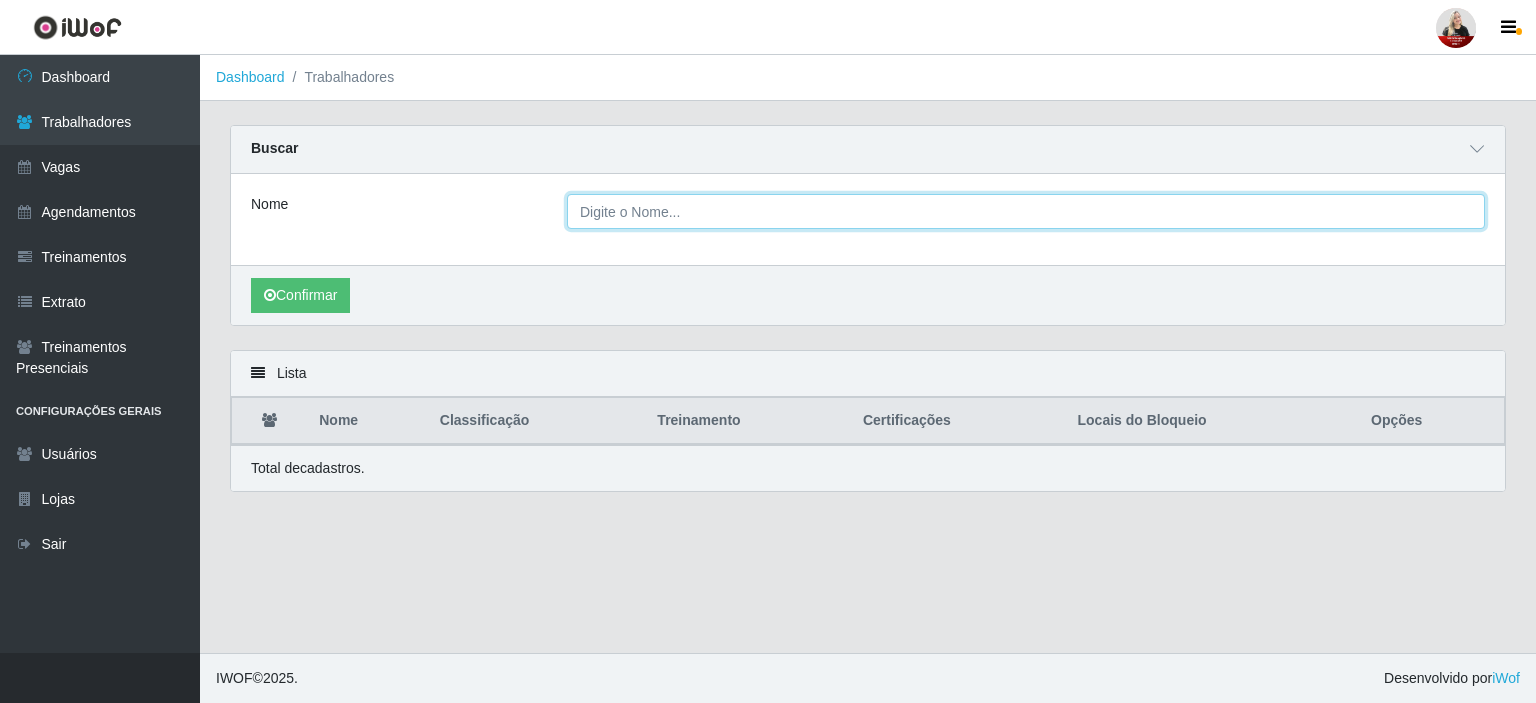 click on "Nome" at bounding box center (1026, 211) 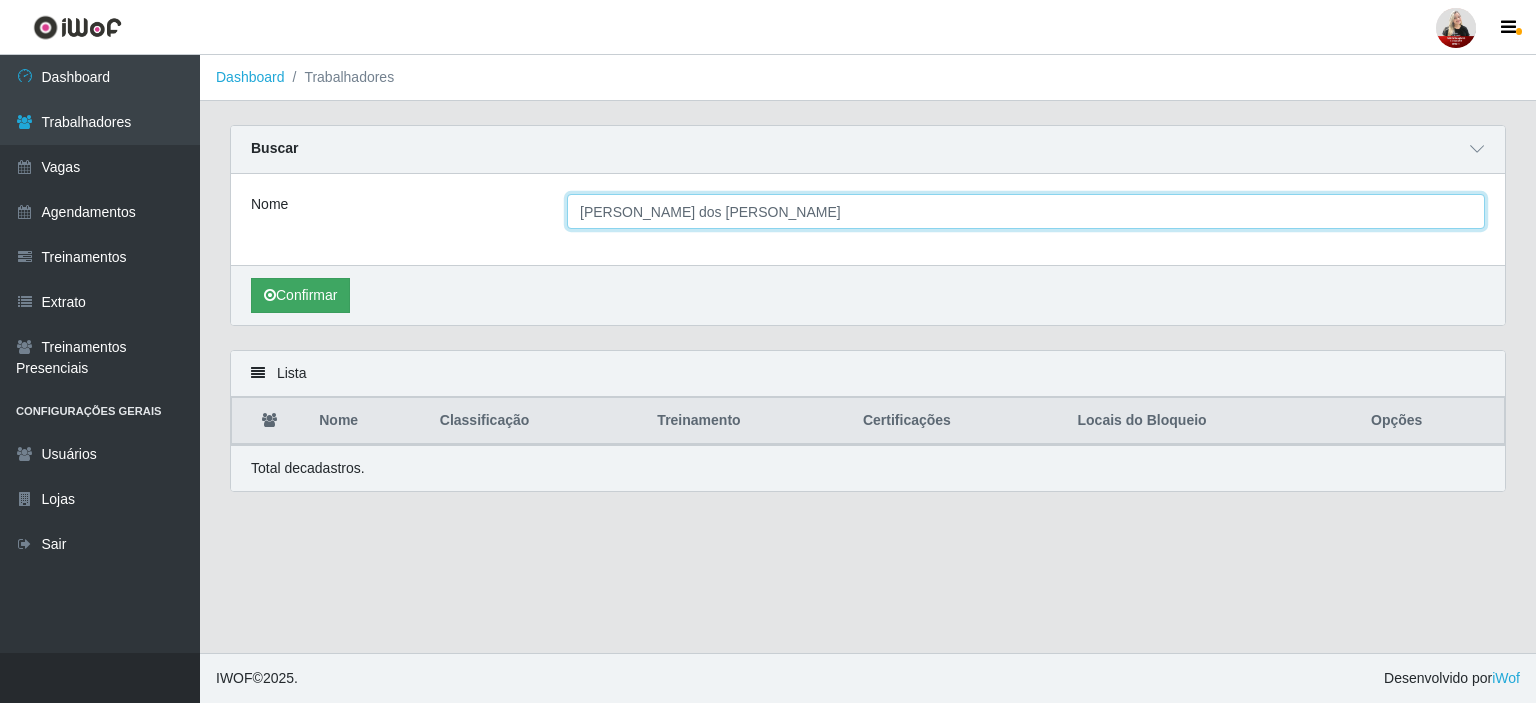 type on "[PERSON_NAME] dos [PERSON_NAME]" 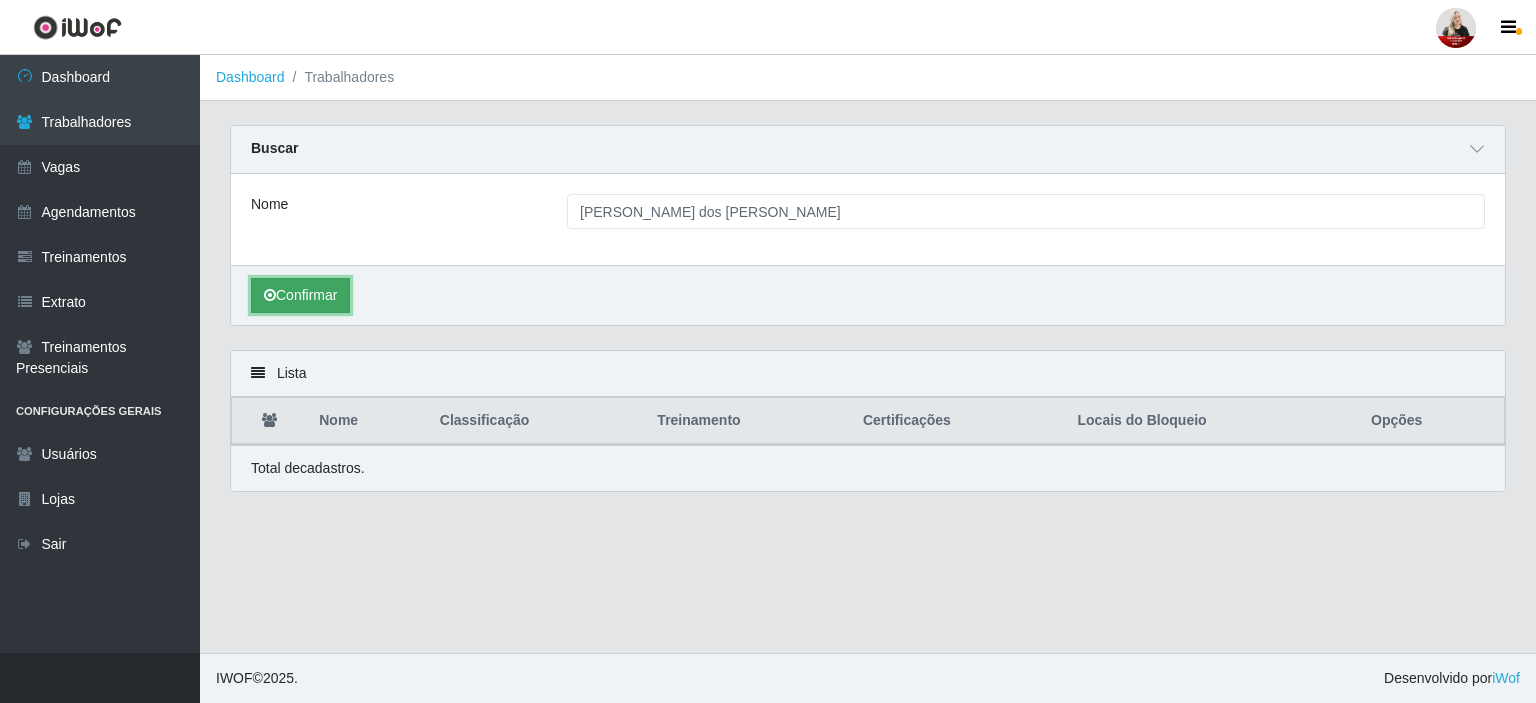 click on "Confirmar" at bounding box center [300, 295] 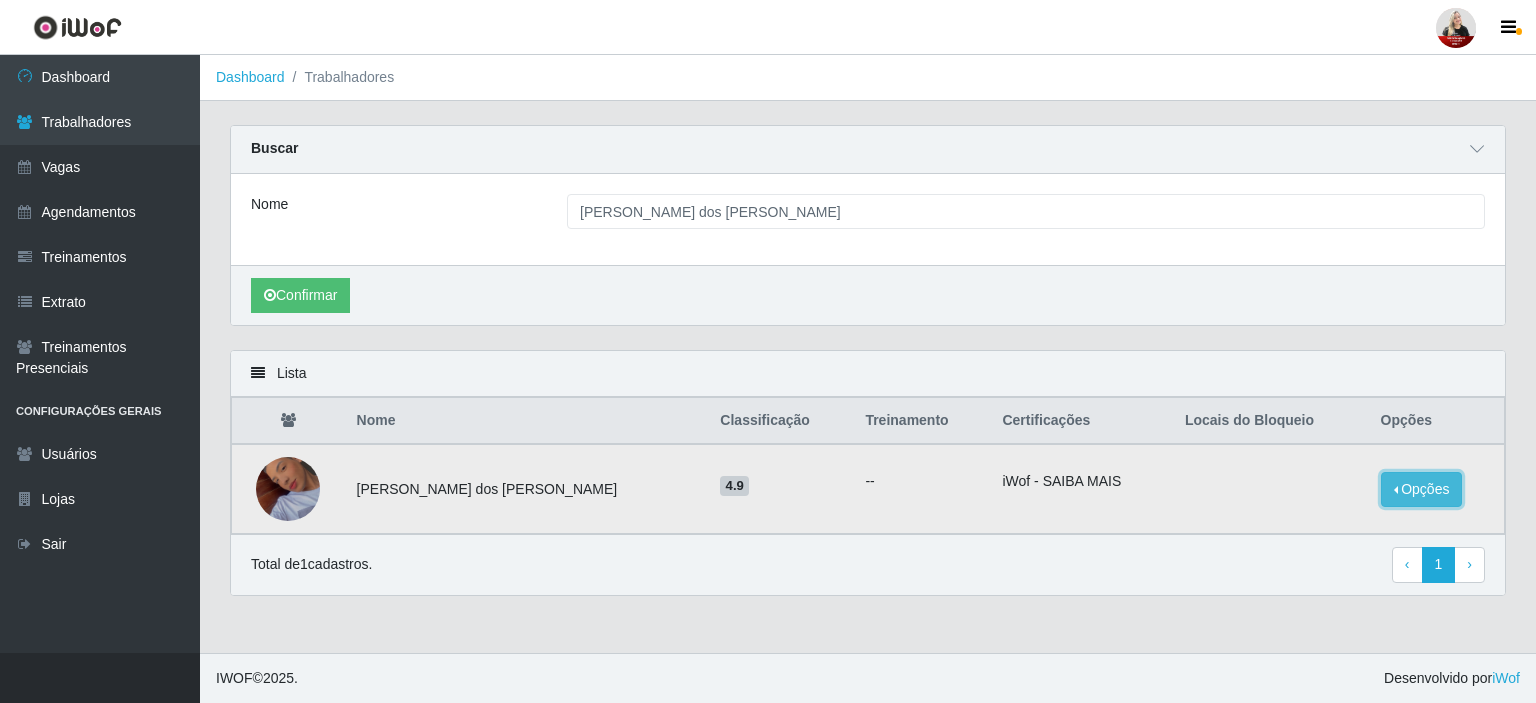 click on "Opções" at bounding box center [1422, 489] 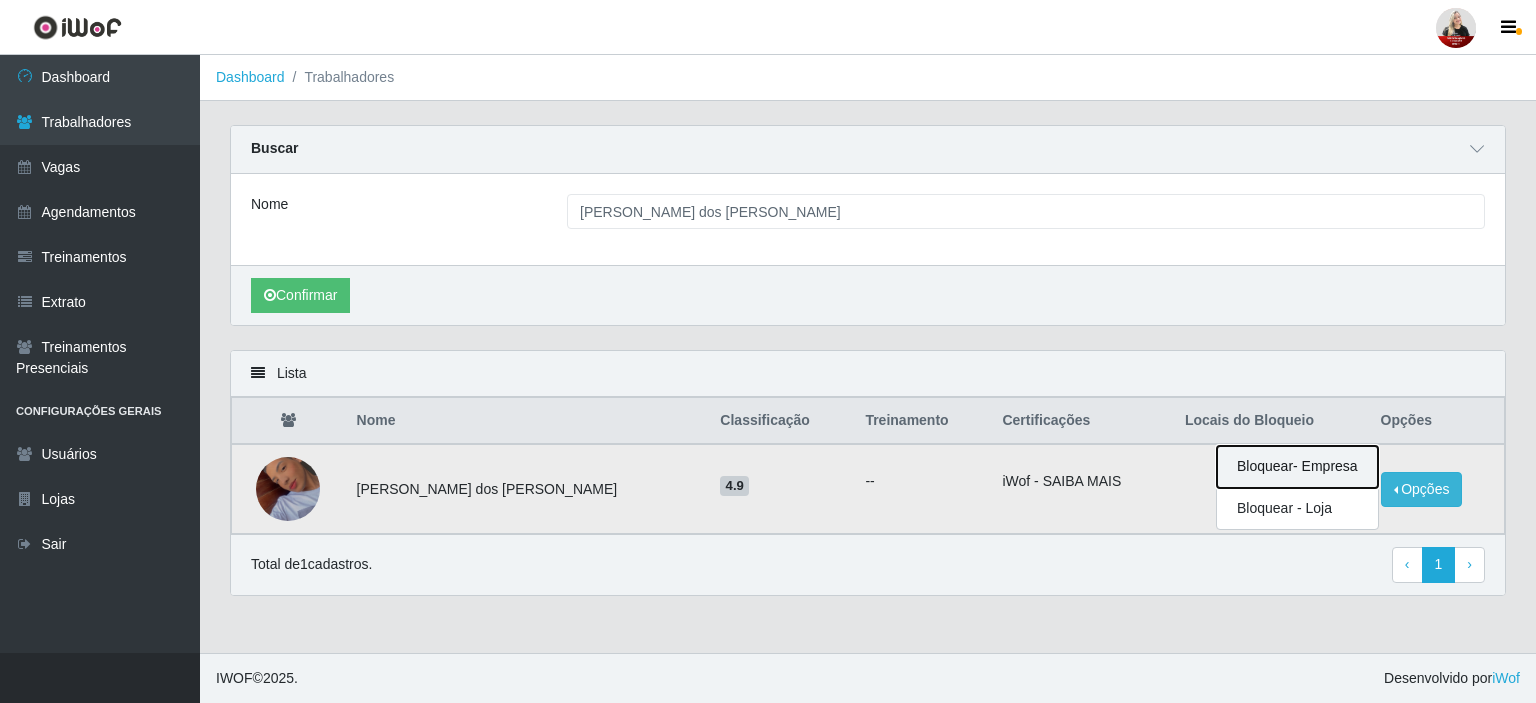 click on "Bloquear  - Empresa" at bounding box center [1297, 467] 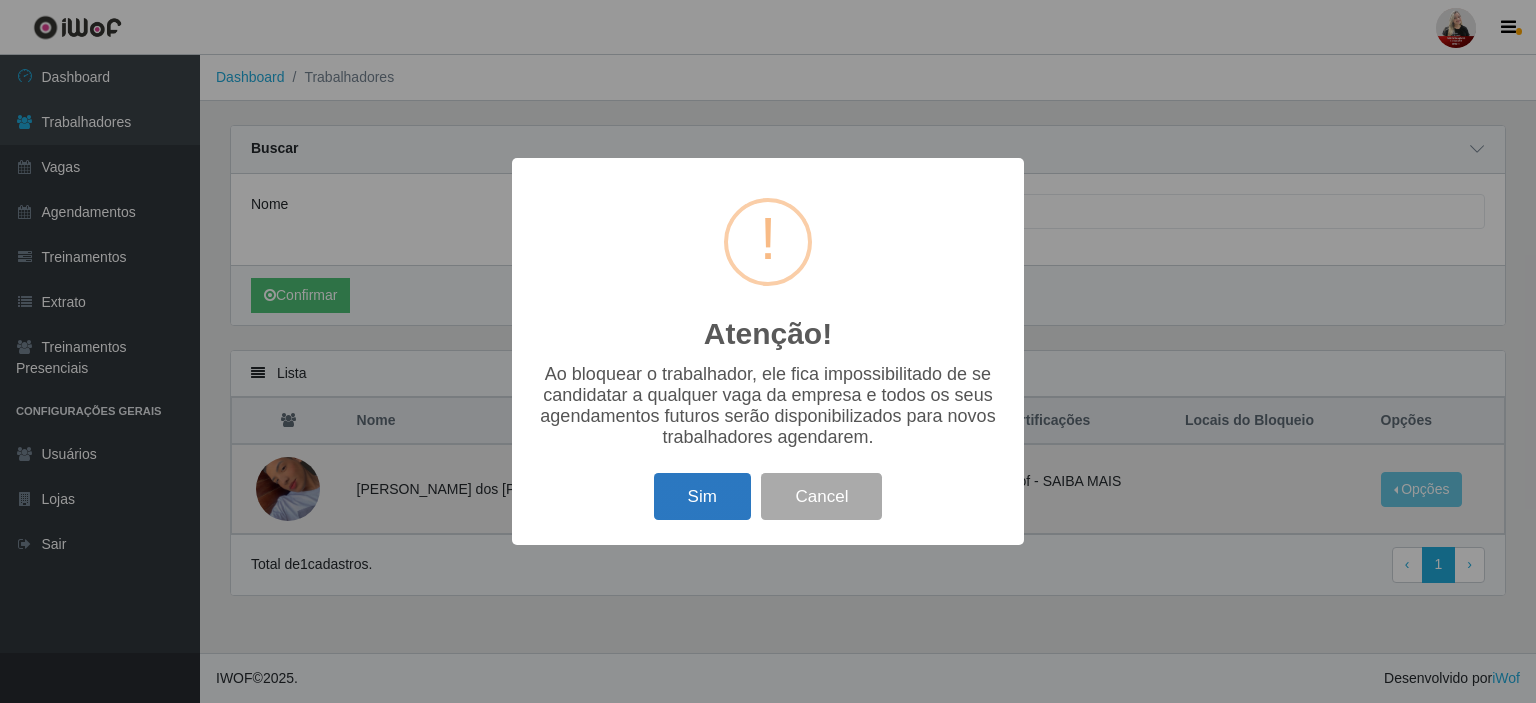 click on "Sim" at bounding box center [702, 496] 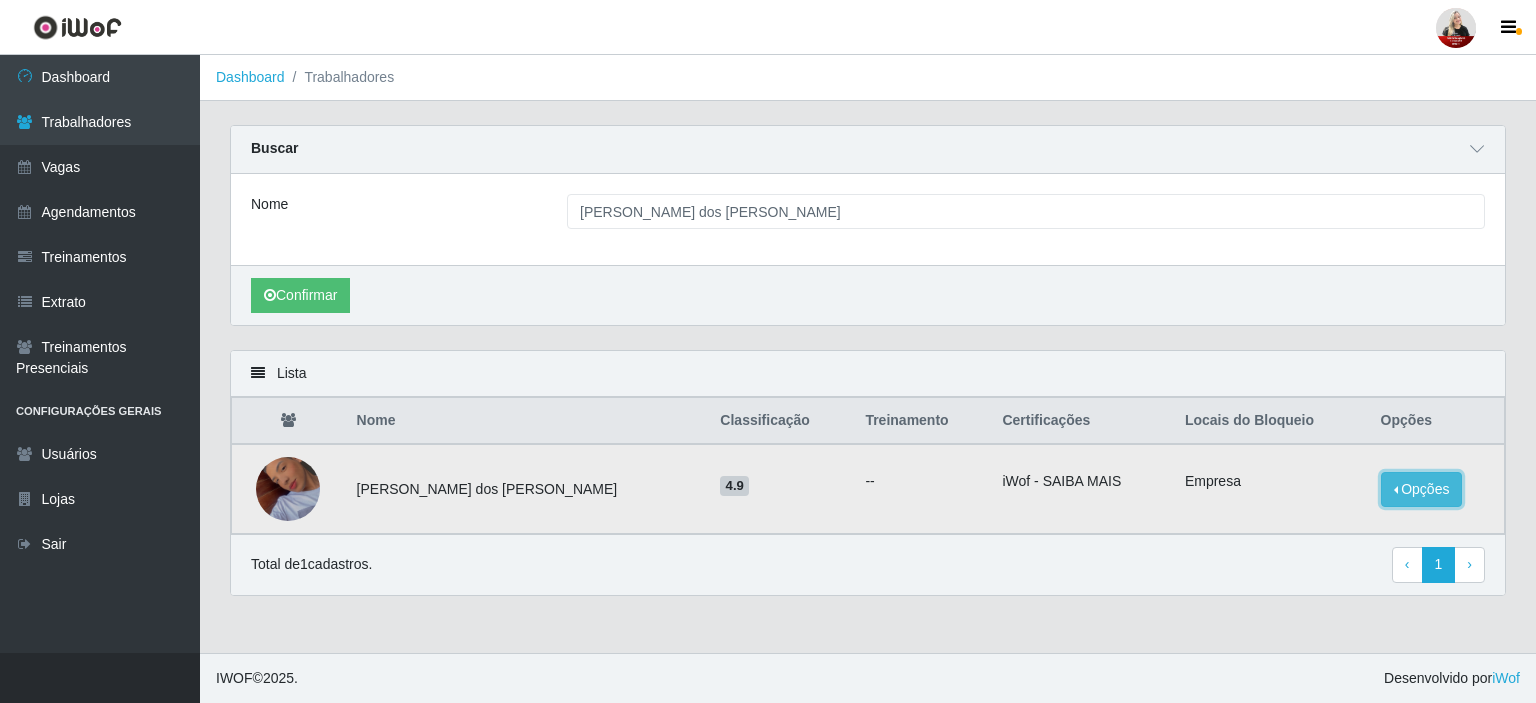 click on "Opções" at bounding box center (1422, 489) 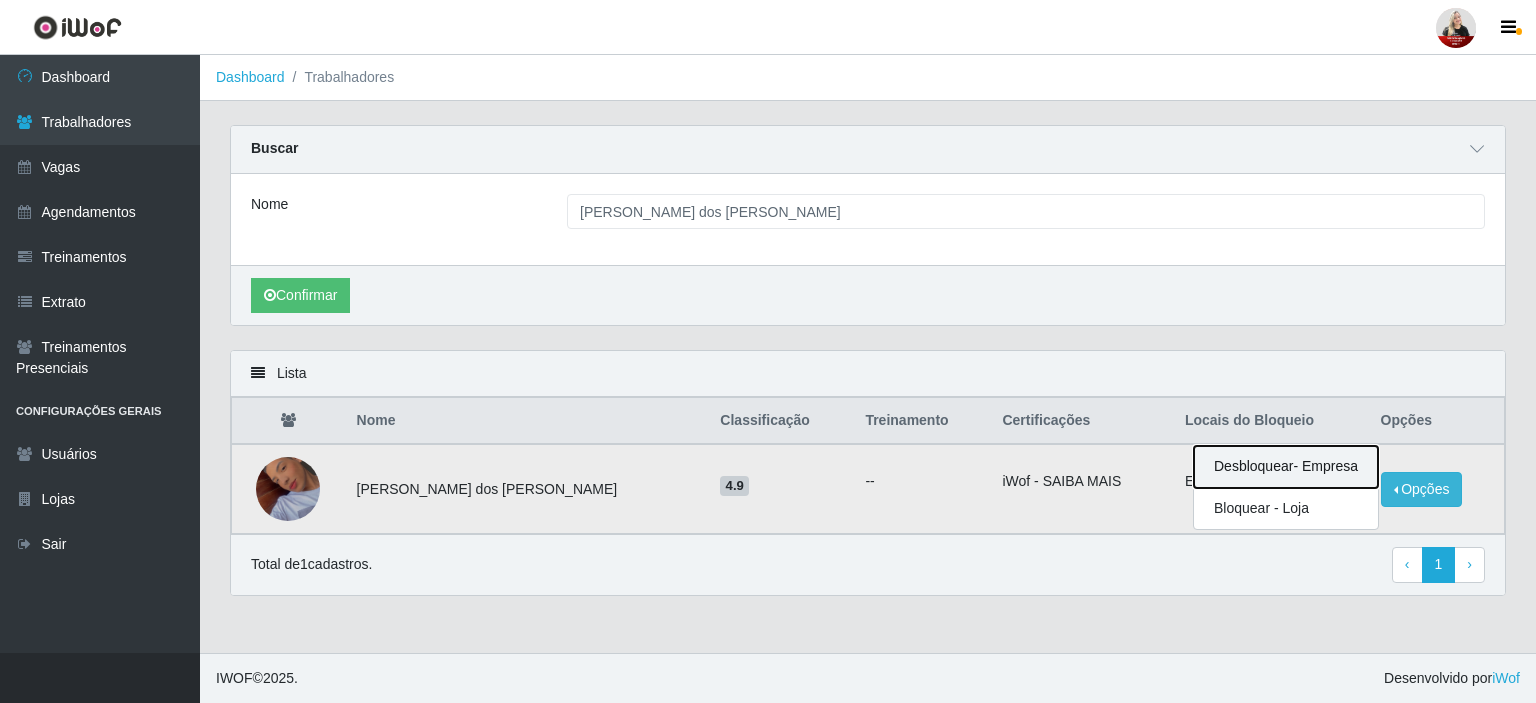 click on "Desbloquear  - Empresa" at bounding box center [1286, 467] 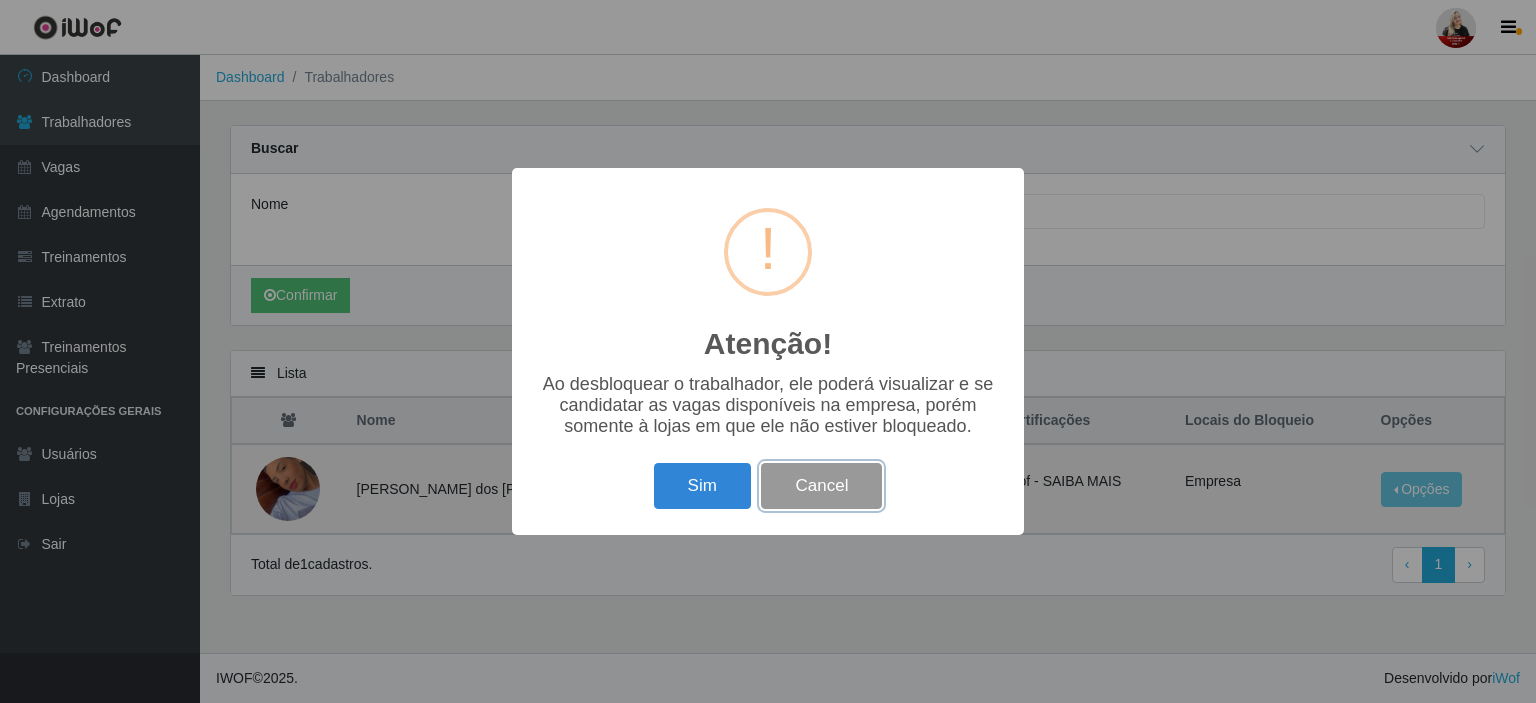 click on "Cancel" at bounding box center (821, 486) 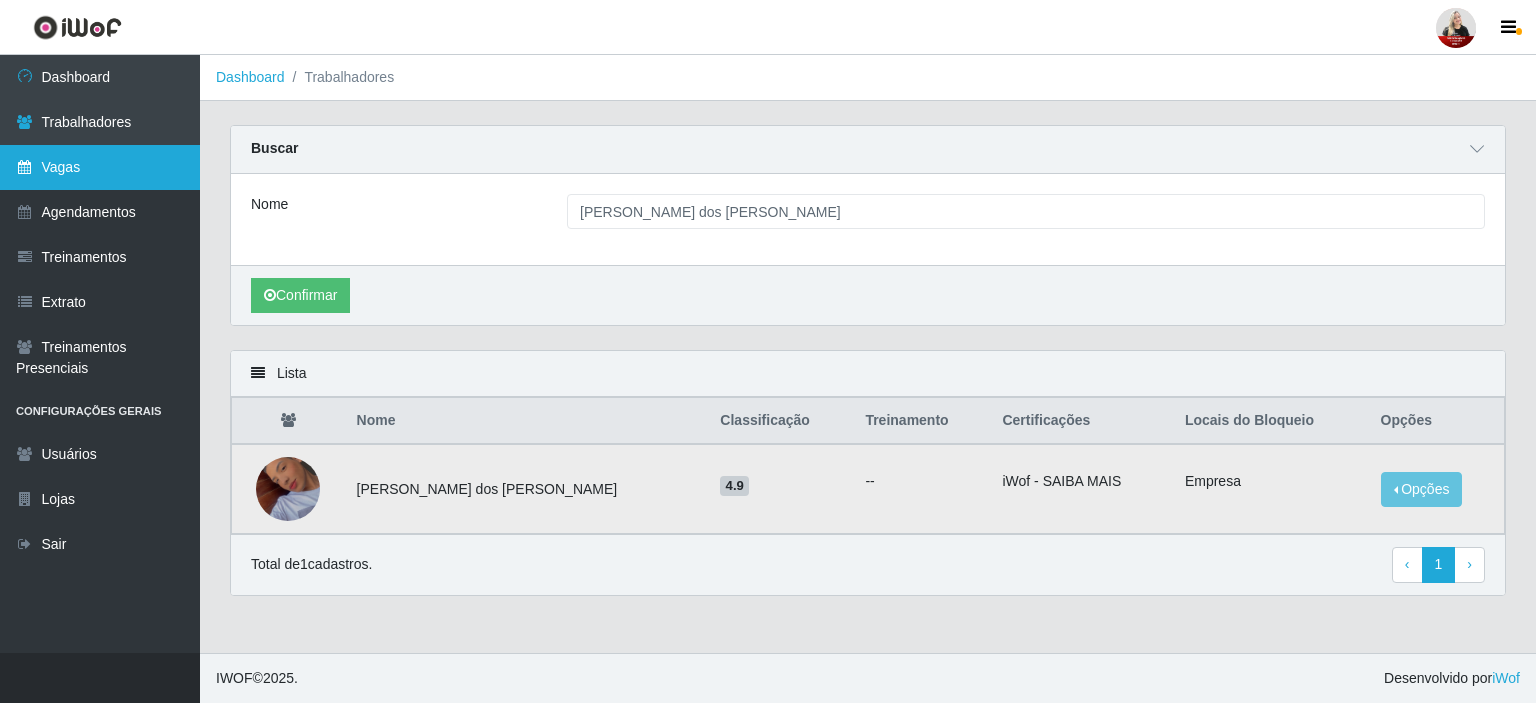 click on "Vagas" at bounding box center [100, 167] 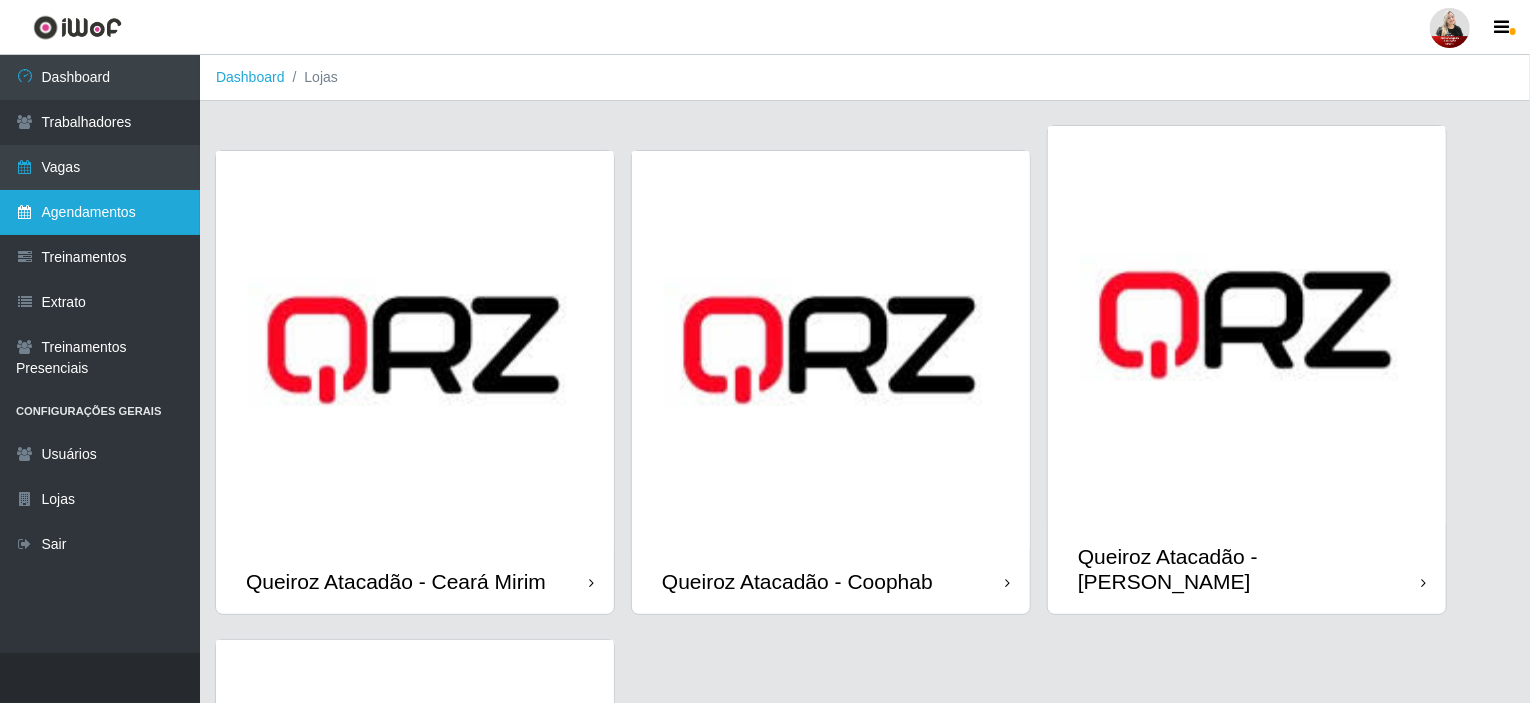 click on "Agendamentos" at bounding box center (100, 212) 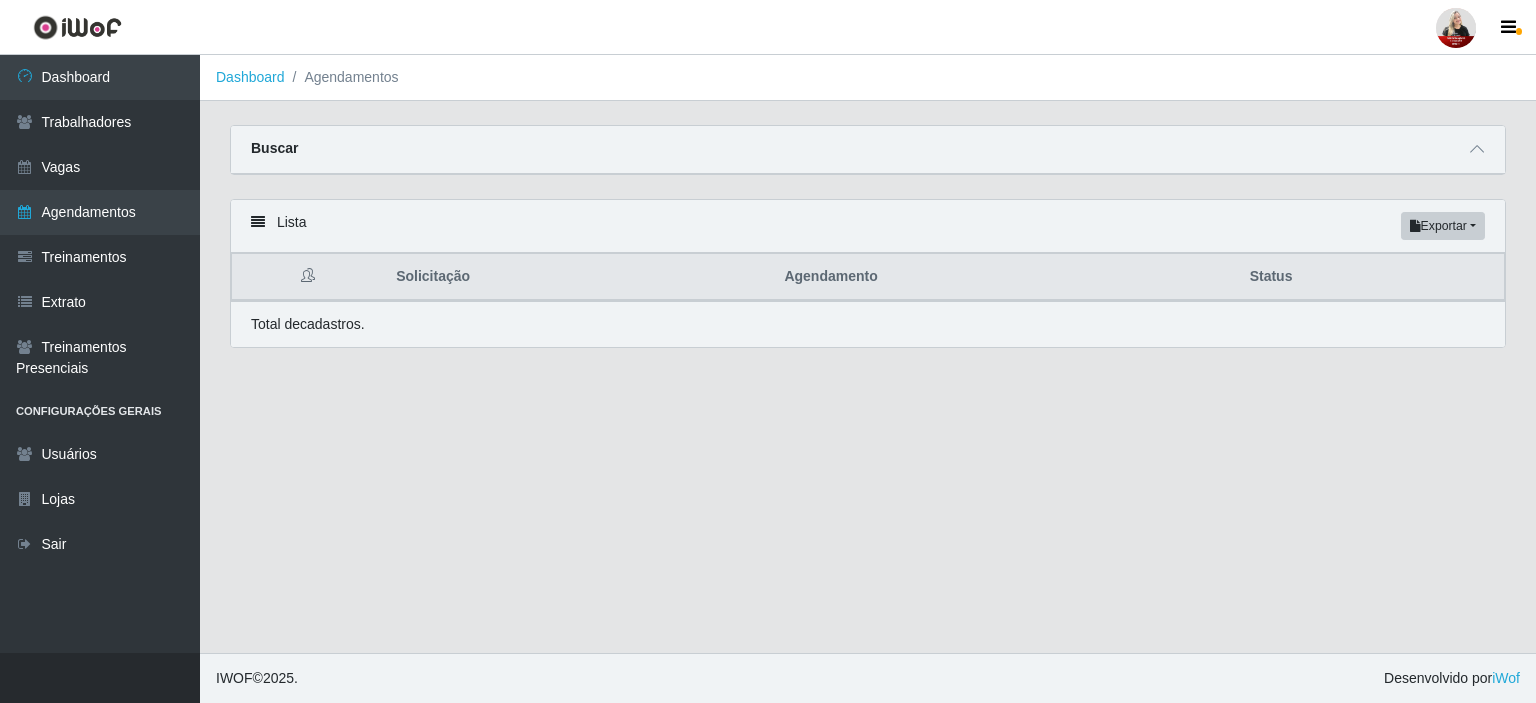 click on "Lista  Exportar PDF Excel" at bounding box center [868, 226] 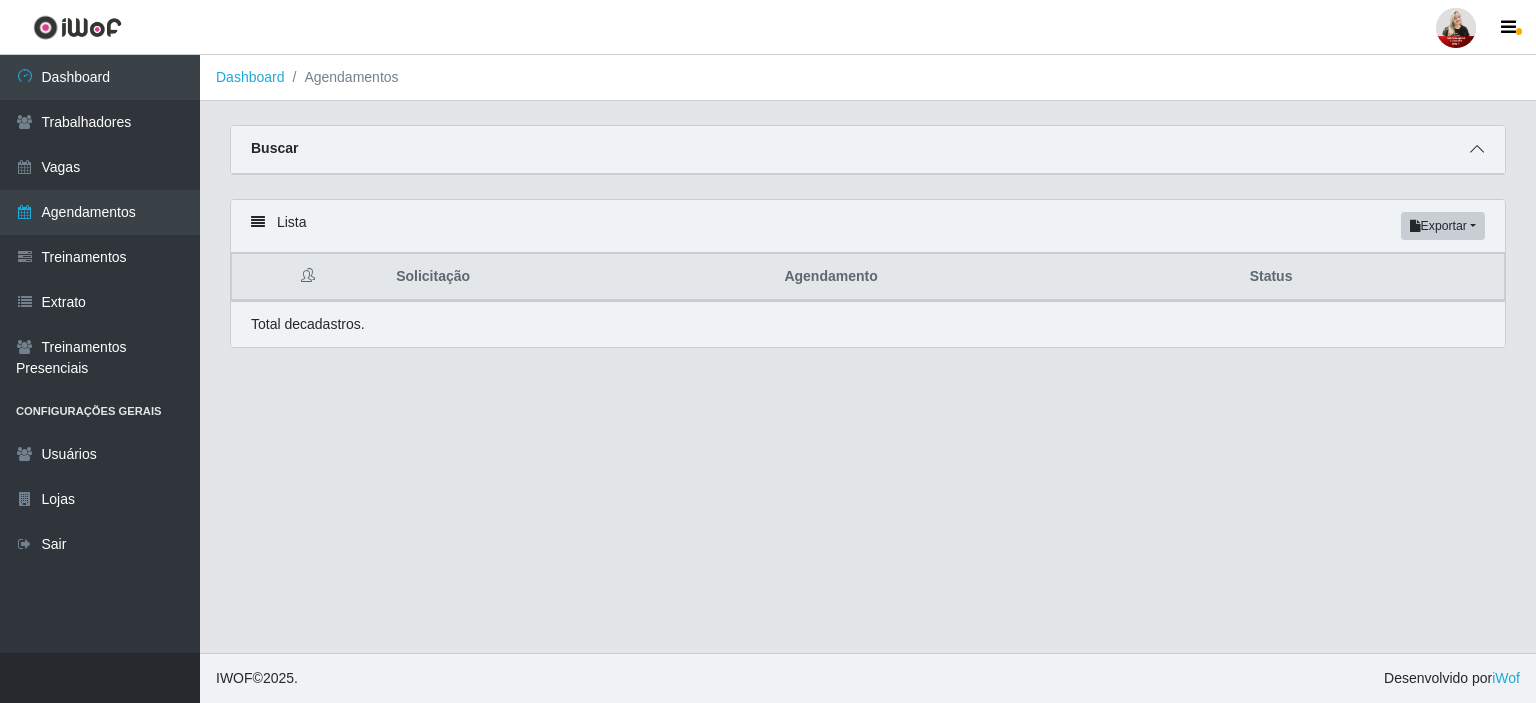 click at bounding box center [1477, 149] 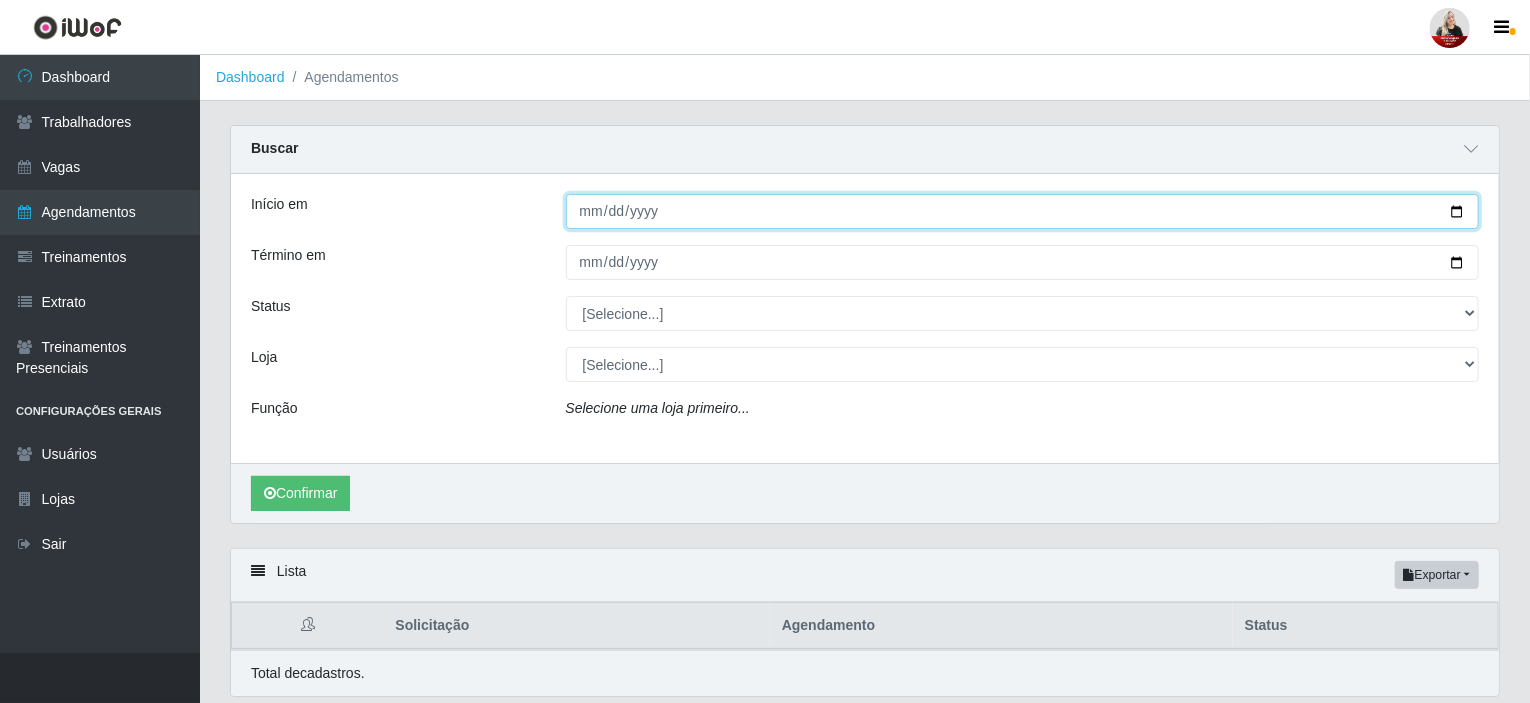 click on "Início em" at bounding box center [1023, 211] 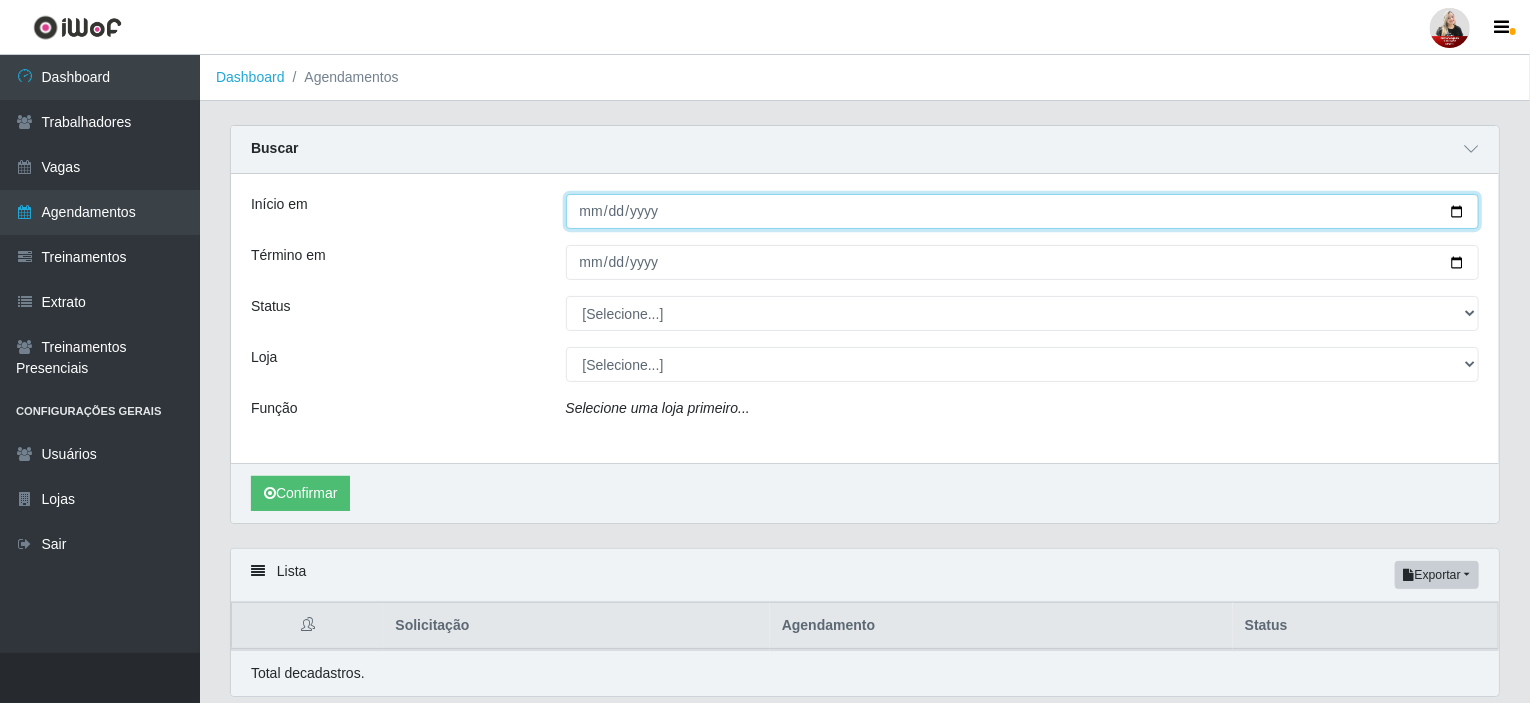type on "[DATE]" 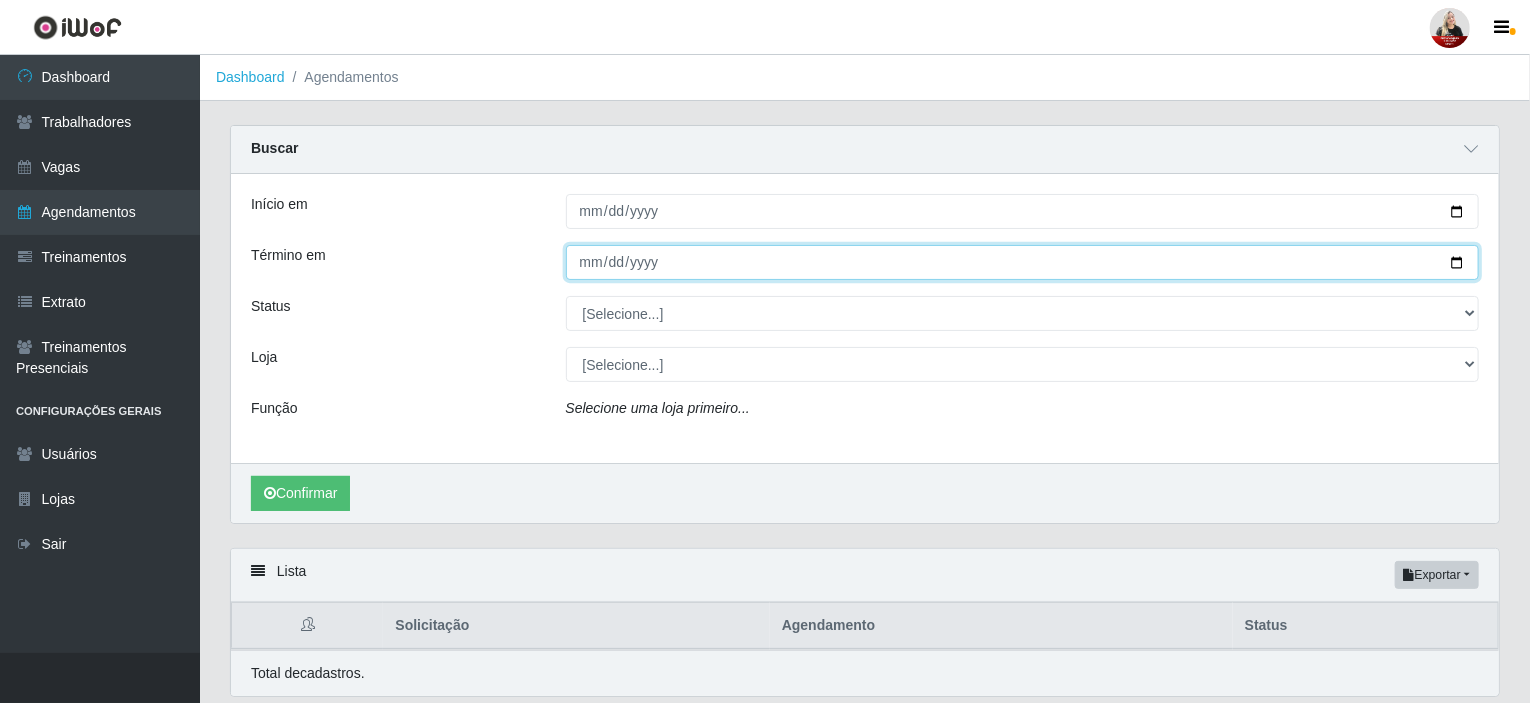 click on "Término em" at bounding box center (1023, 262) 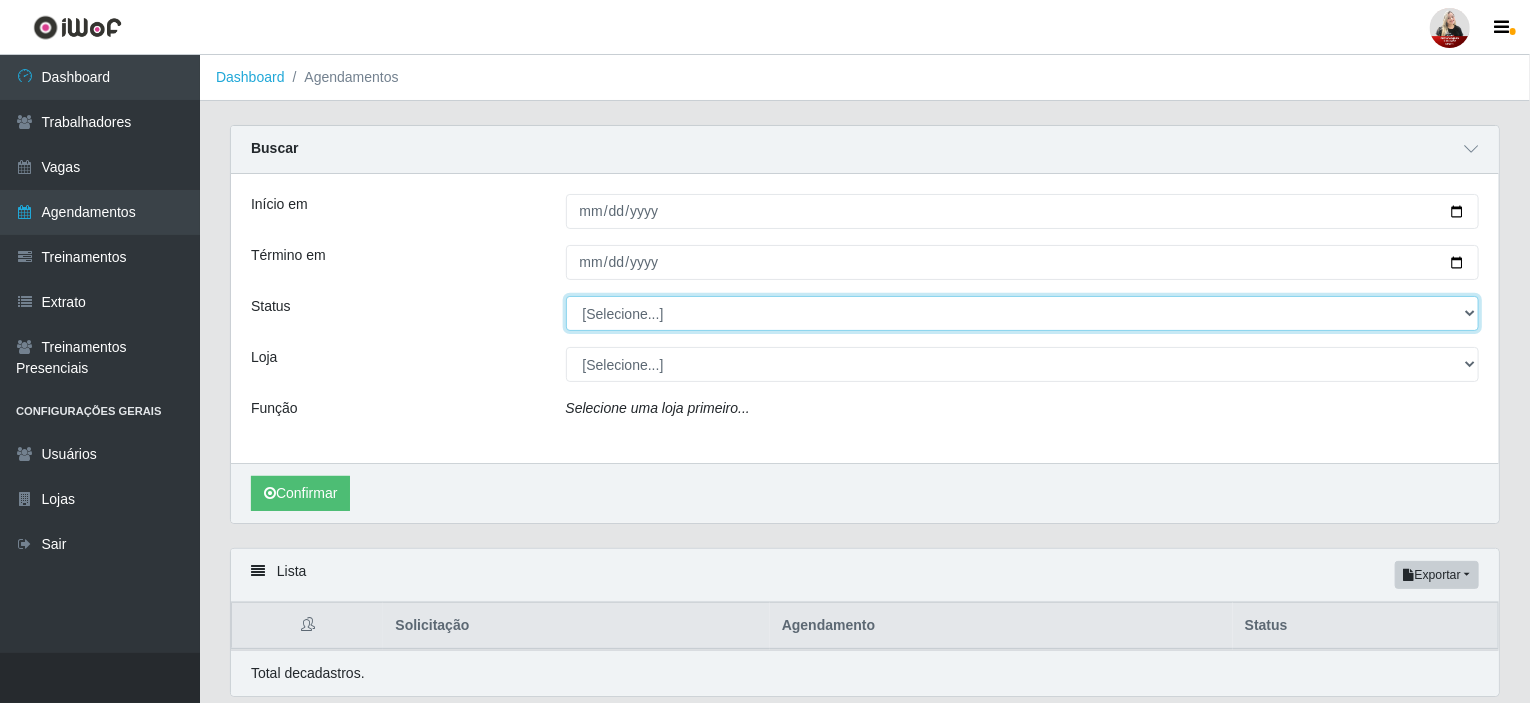 click on "[Selecione...] AGENDADO AGUARDANDO LIBERAR EM ANDAMENTO EM REVISÃO FINALIZADO CANCELADO FALTA" at bounding box center (1023, 313) 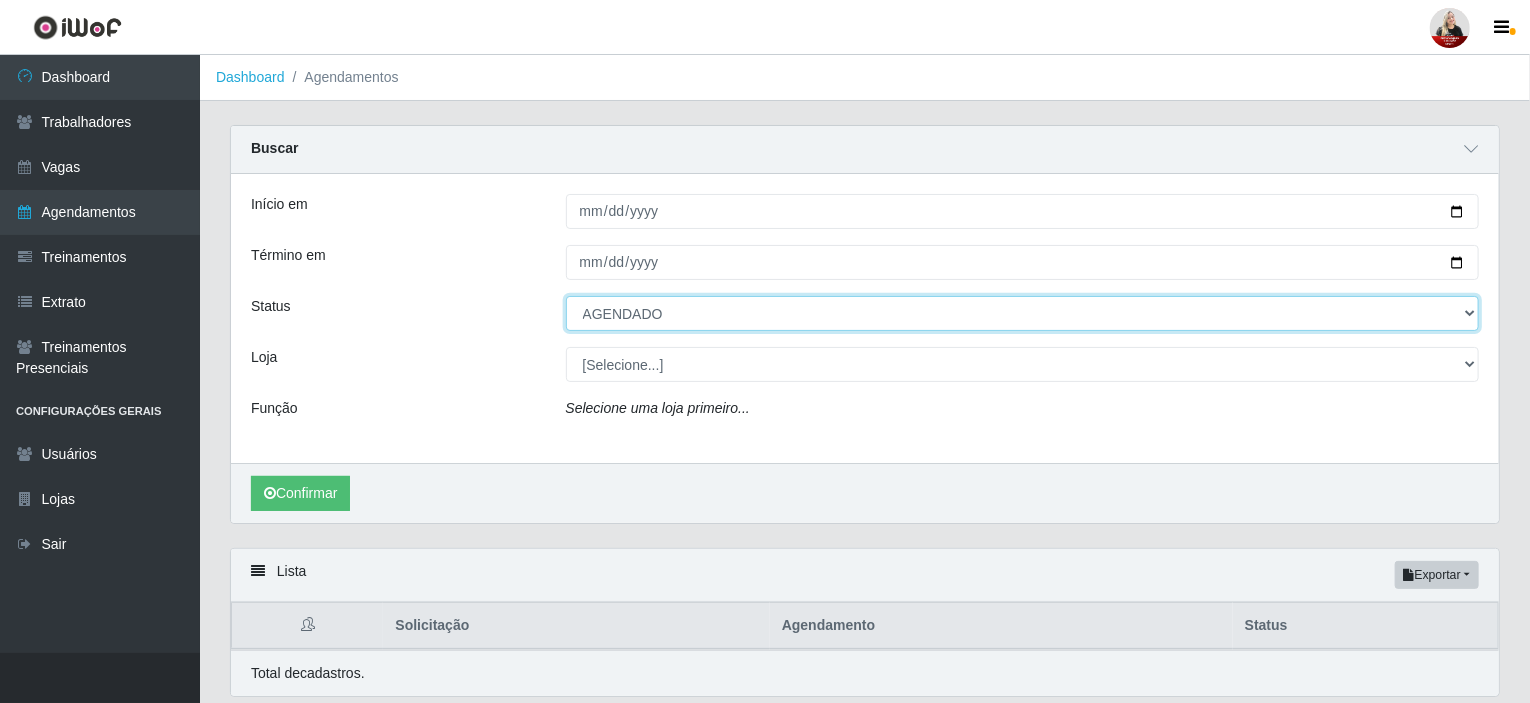 click on "[Selecione...] AGENDADO AGUARDANDO LIBERAR EM ANDAMENTO EM REVISÃO FINALIZADO CANCELADO FALTA" at bounding box center (1023, 313) 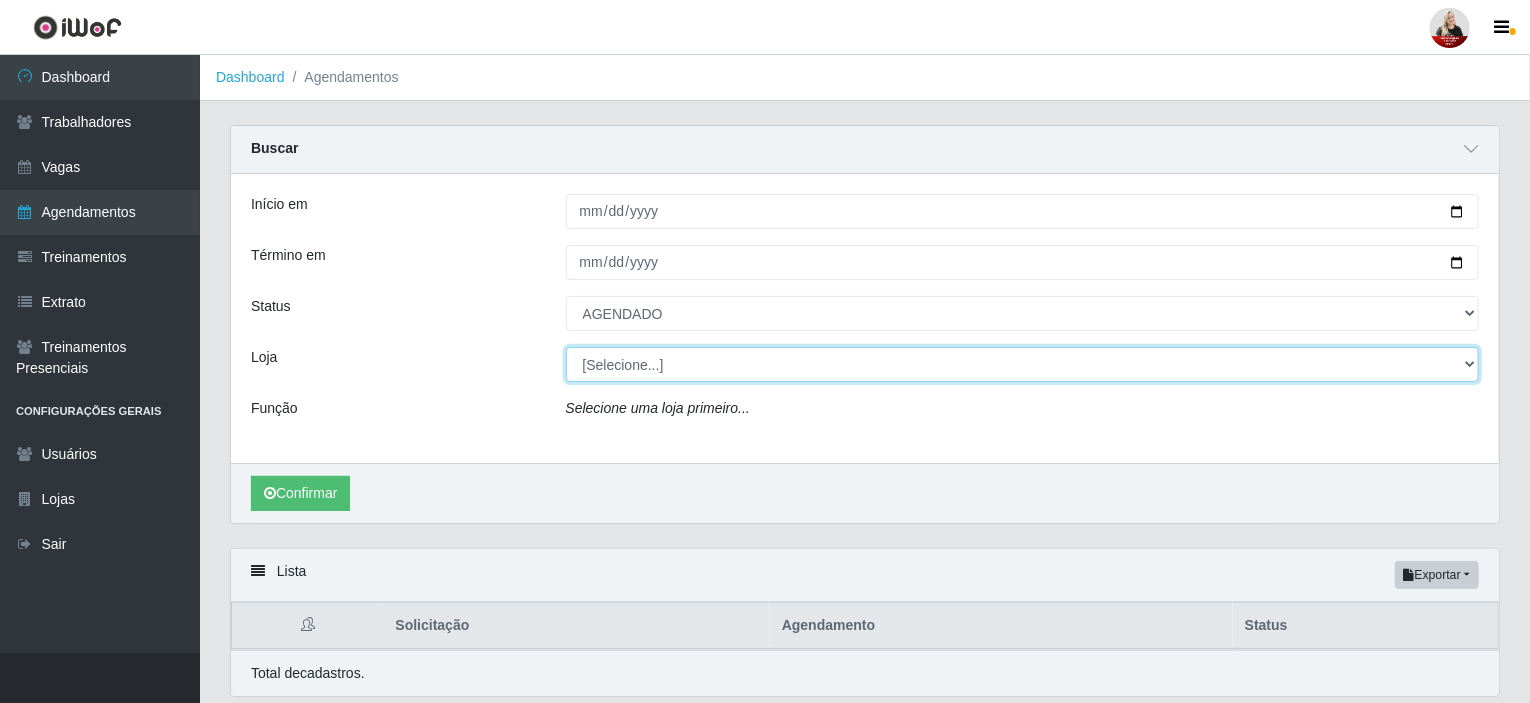 click on "[Selecione...] Queiroz [GEOGRAPHIC_DATA] - [GEOGRAPHIC_DATA] [PERSON_NAME][GEOGRAPHIC_DATA] - [GEOGRAPHIC_DATA] Queiroz [GEOGRAPHIC_DATA] - [PERSON_NAME] [PERSON_NAME] [GEOGRAPHIC_DATA] - [GEOGRAPHIC_DATA]" at bounding box center [1023, 364] 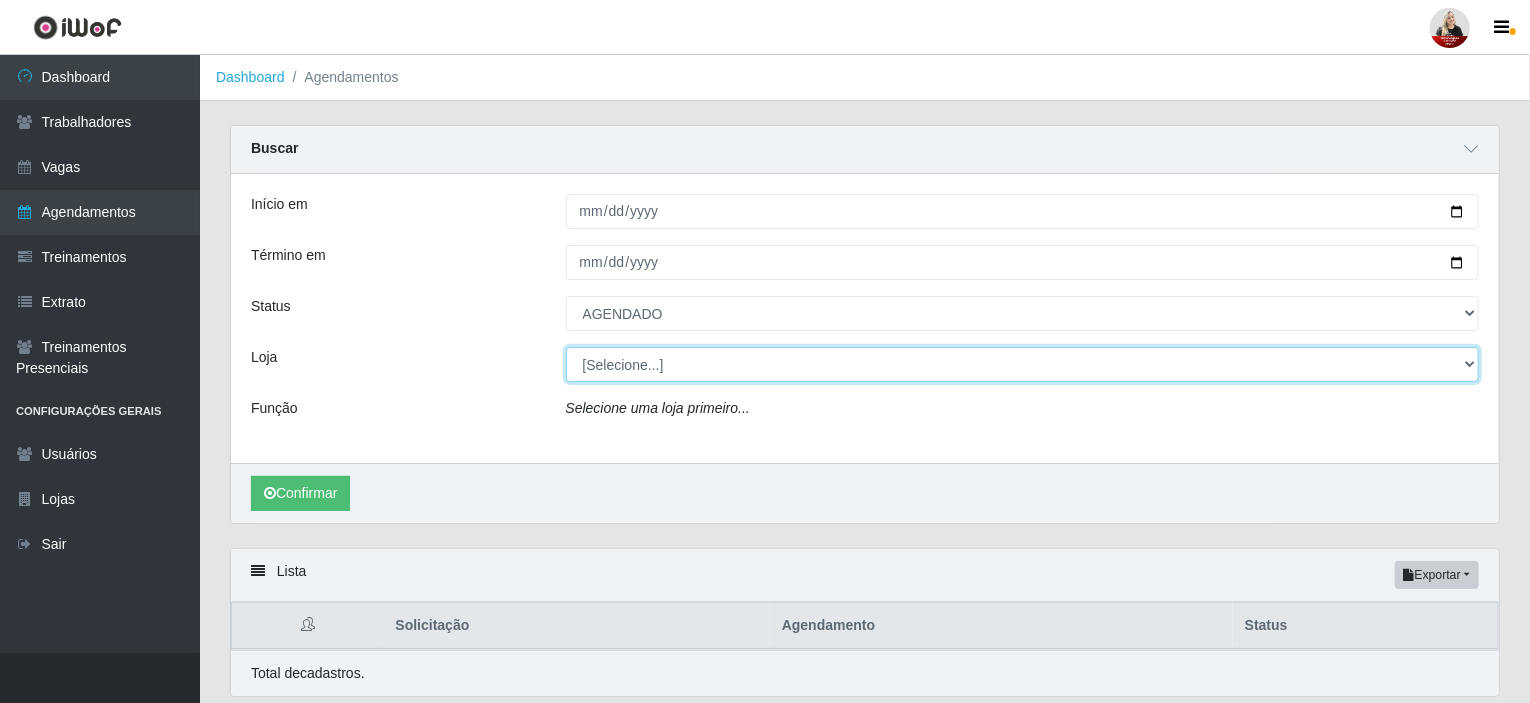 select on "463" 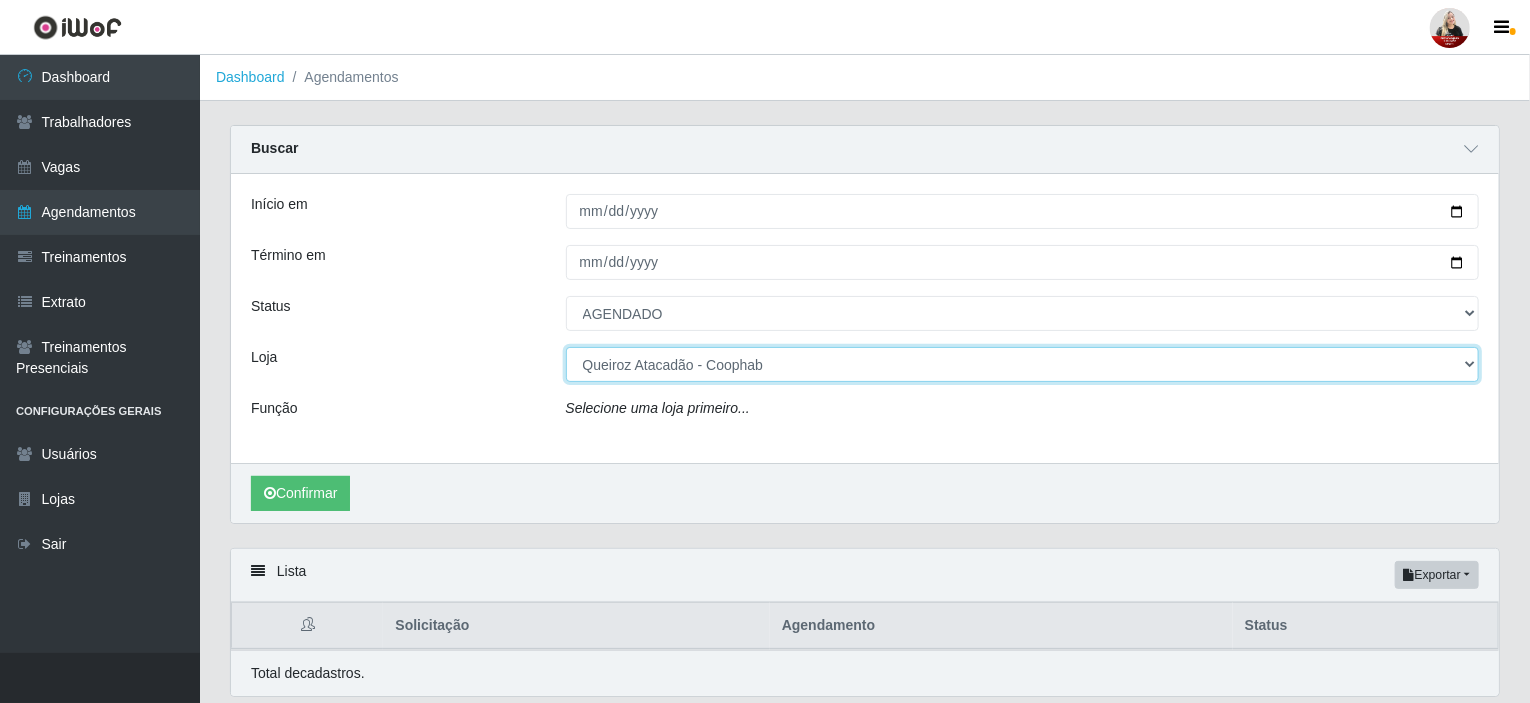 click on "[Selecione...] Queiroz [GEOGRAPHIC_DATA] - [GEOGRAPHIC_DATA] [PERSON_NAME][GEOGRAPHIC_DATA] - [GEOGRAPHIC_DATA] Queiroz [GEOGRAPHIC_DATA] - [PERSON_NAME] [PERSON_NAME] [GEOGRAPHIC_DATA] - [GEOGRAPHIC_DATA]" at bounding box center [1023, 364] 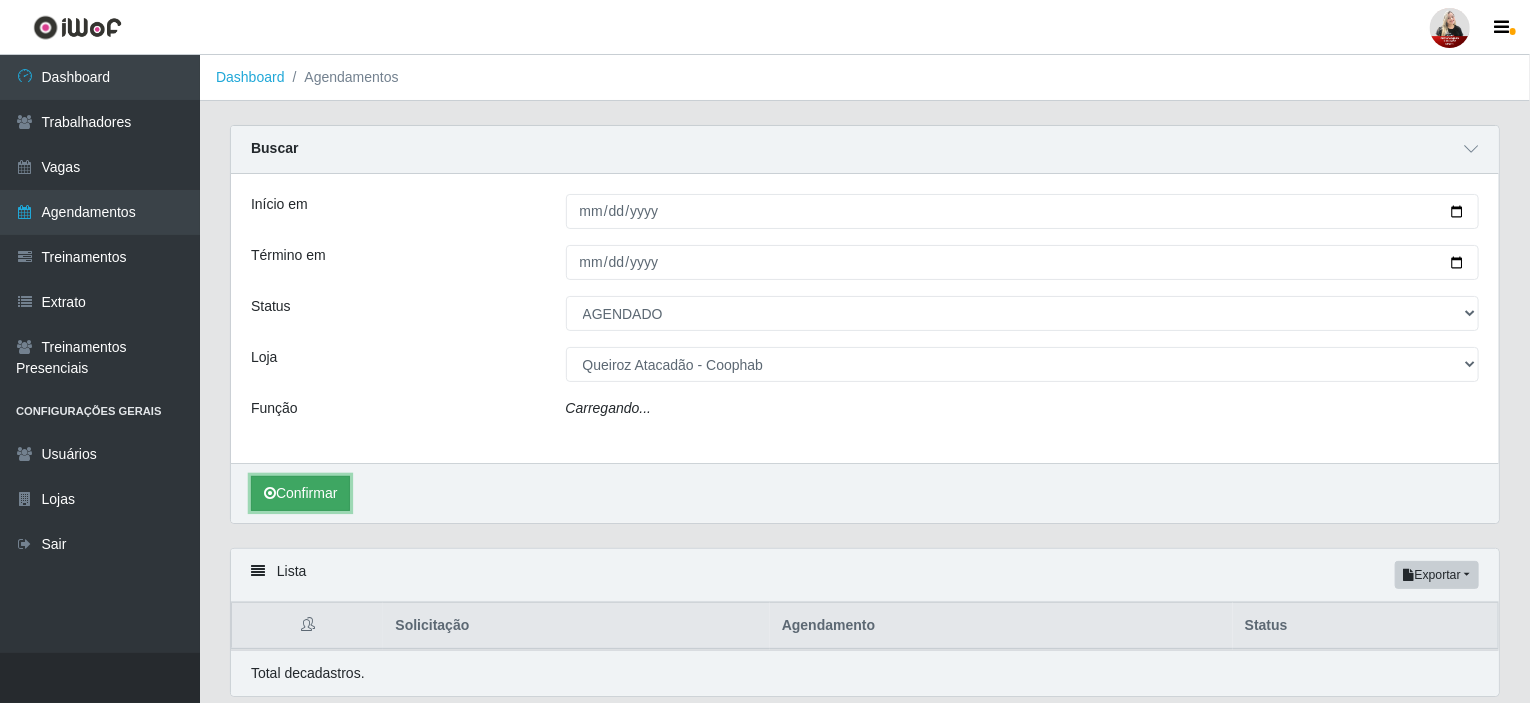 click on "Confirmar" at bounding box center [300, 493] 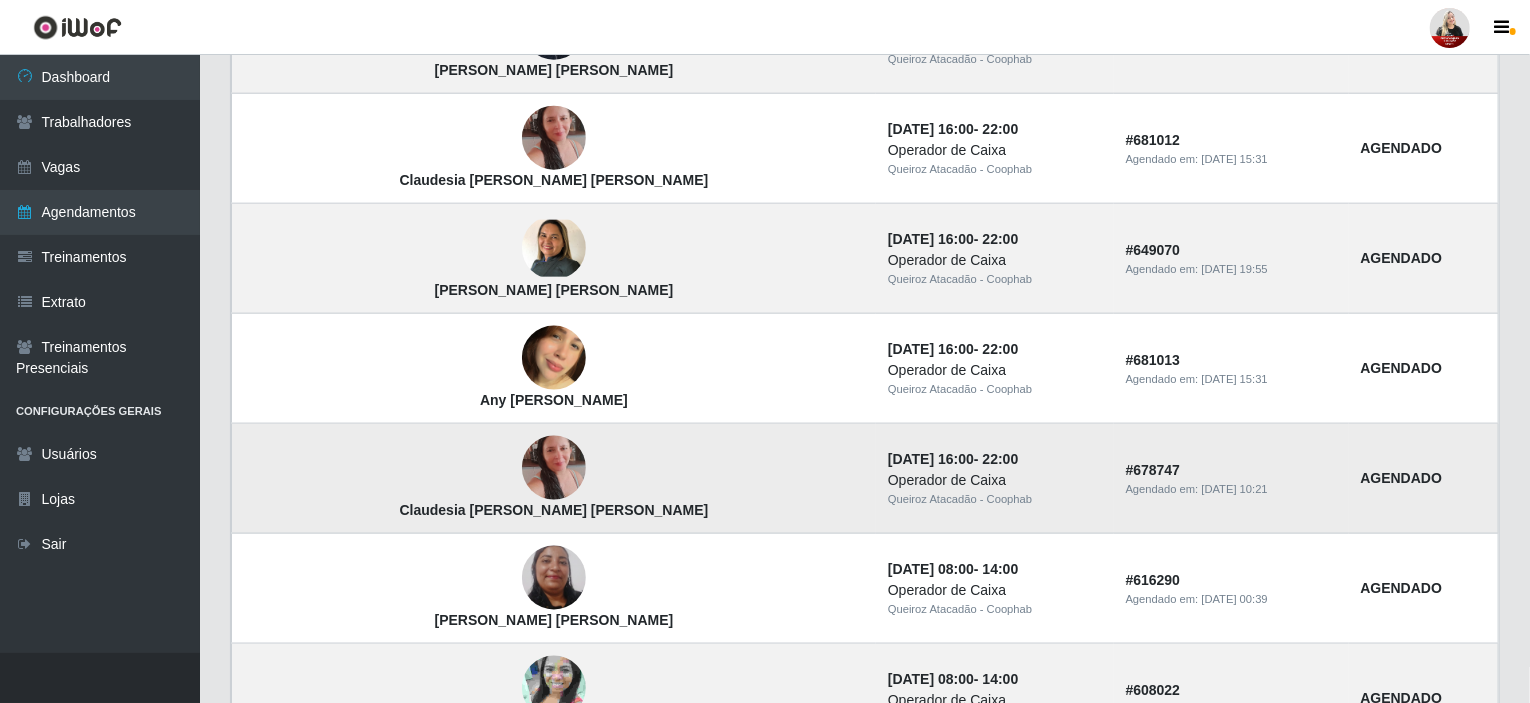 scroll, scrollTop: 793, scrollLeft: 0, axis: vertical 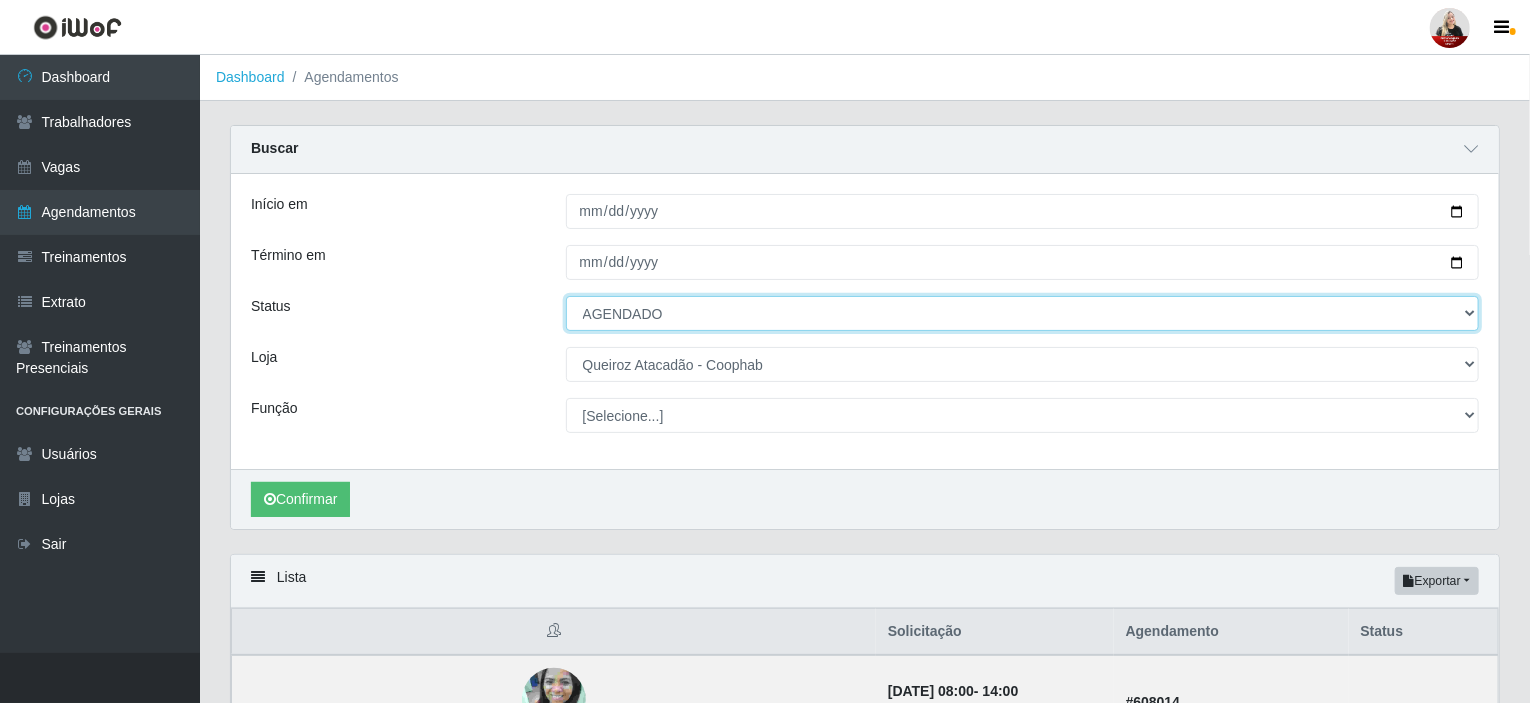 click on "[Selecione...] AGENDADO AGUARDANDO LIBERAR EM ANDAMENTO EM REVISÃO FINALIZADO CANCELADO FALTA" at bounding box center [1023, 313] 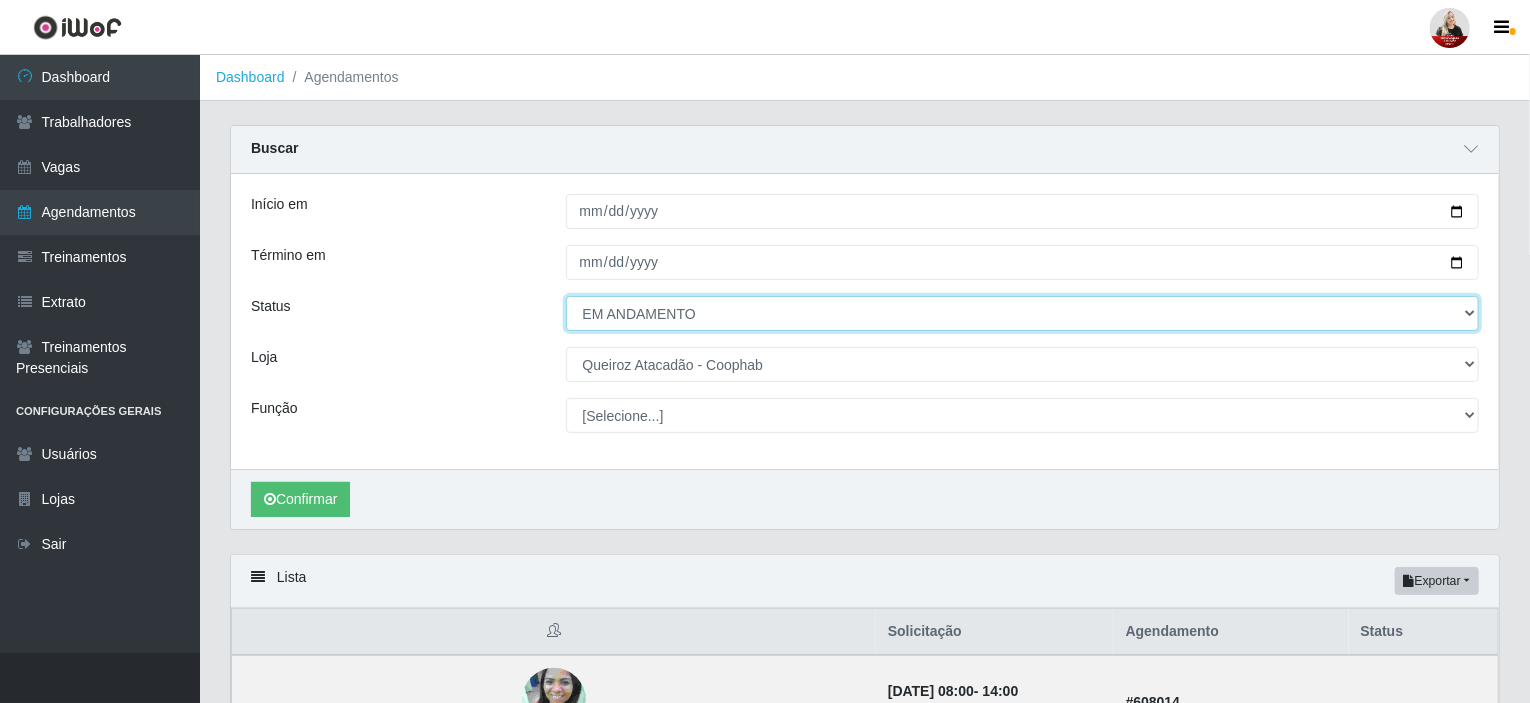 click on "[Selecione...] AGENDADO AGUARDANDO LIBERAR EM ANDAMENTO EM REVISÃO FINALIZADO CANCELADO FALTA" at bounding box center [1023, 313] 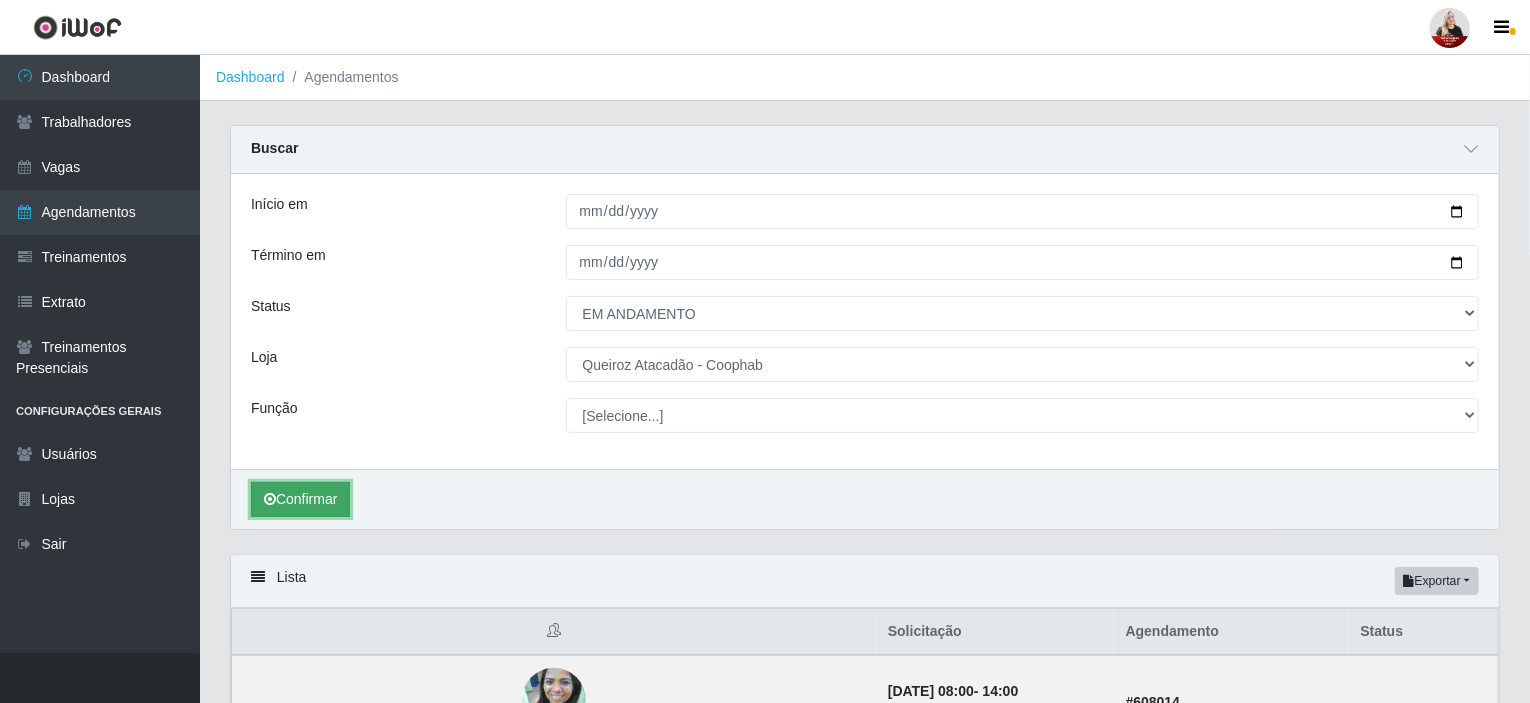 click on "Confirmar" at bounding box center (300, 499) 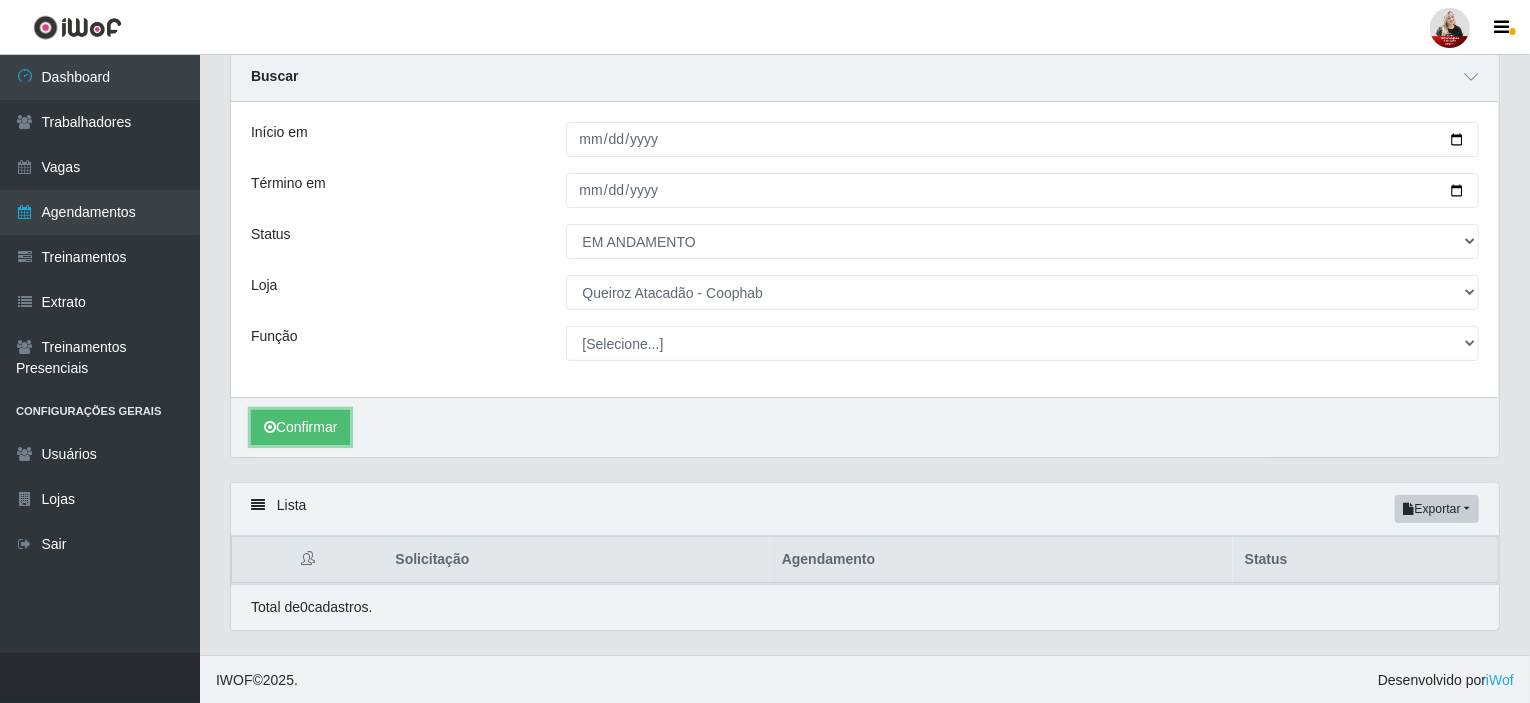 scroll, scrollTop: 0, scrollLeft: 0, axis: both 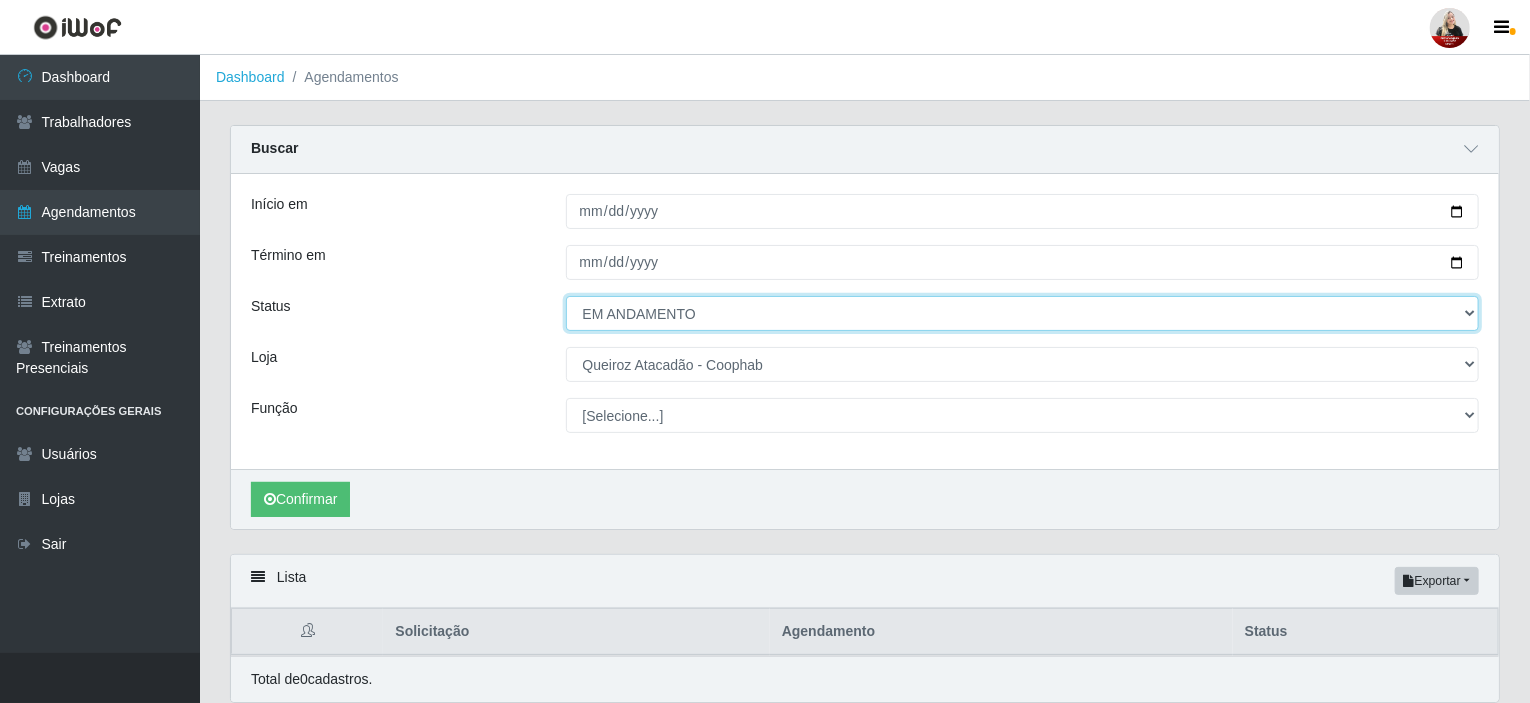 click on "[Selecione...] AGENDADO AGUARDANDO LIBERAR EM ANDAMENTO EM REVISÃO FINALIZADO CANCELADO FALTA" at bounding box center (1023, 313) 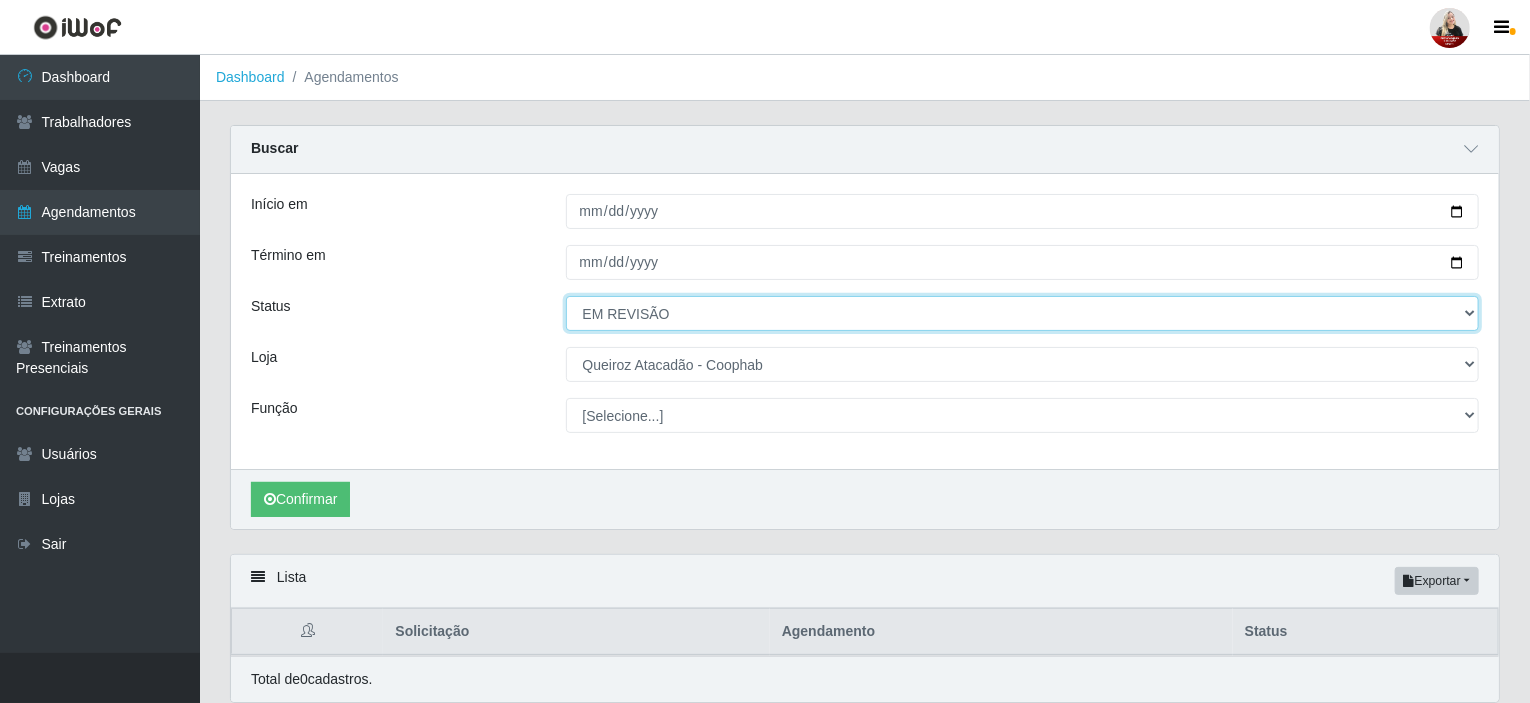 click on "[Selecione...] AGENDADO AGUARDANDO LIBERAR EM ANDAMENTO EM REVISÃO FINALIZADO CANCELADO FALTA" at bounding box center [1023, 313] 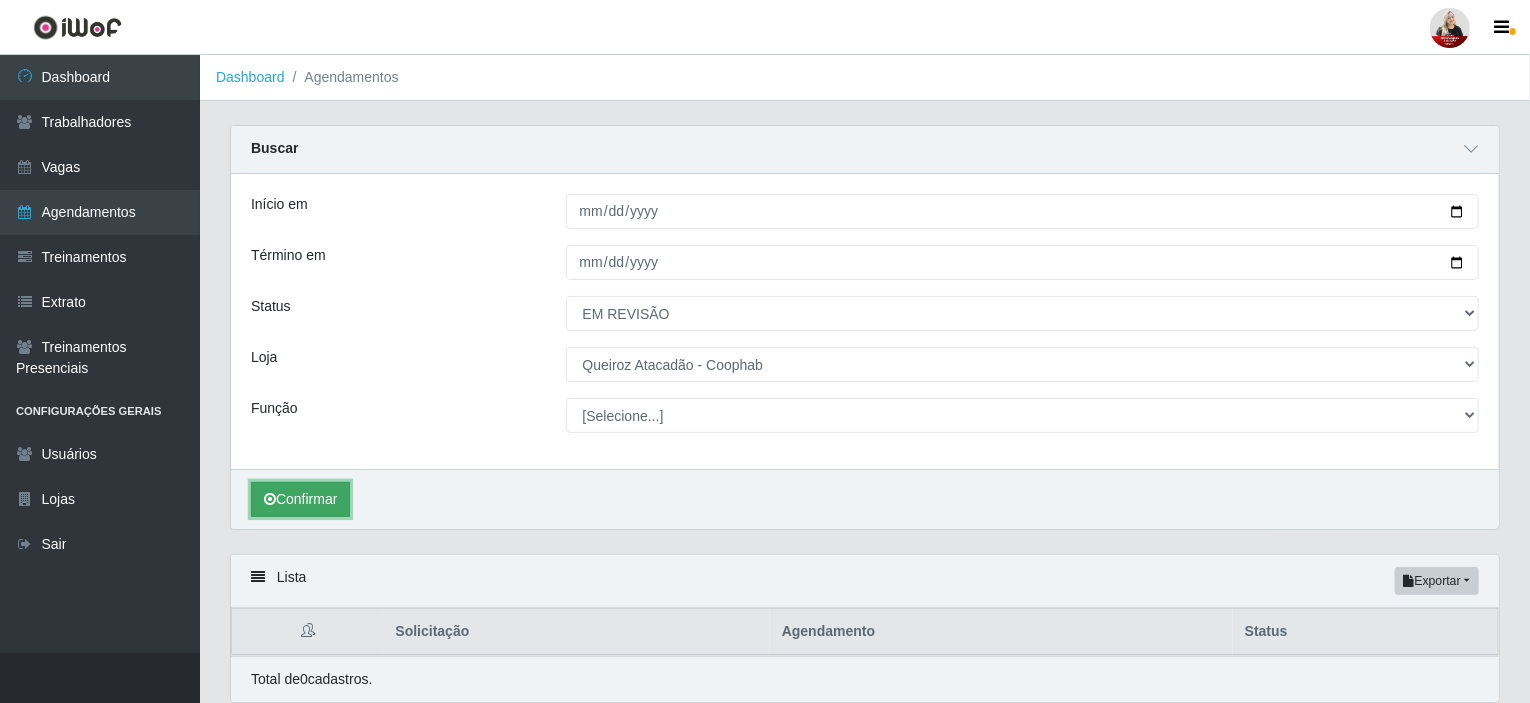 click on "Confirmar" at bounding box center [300, 499] 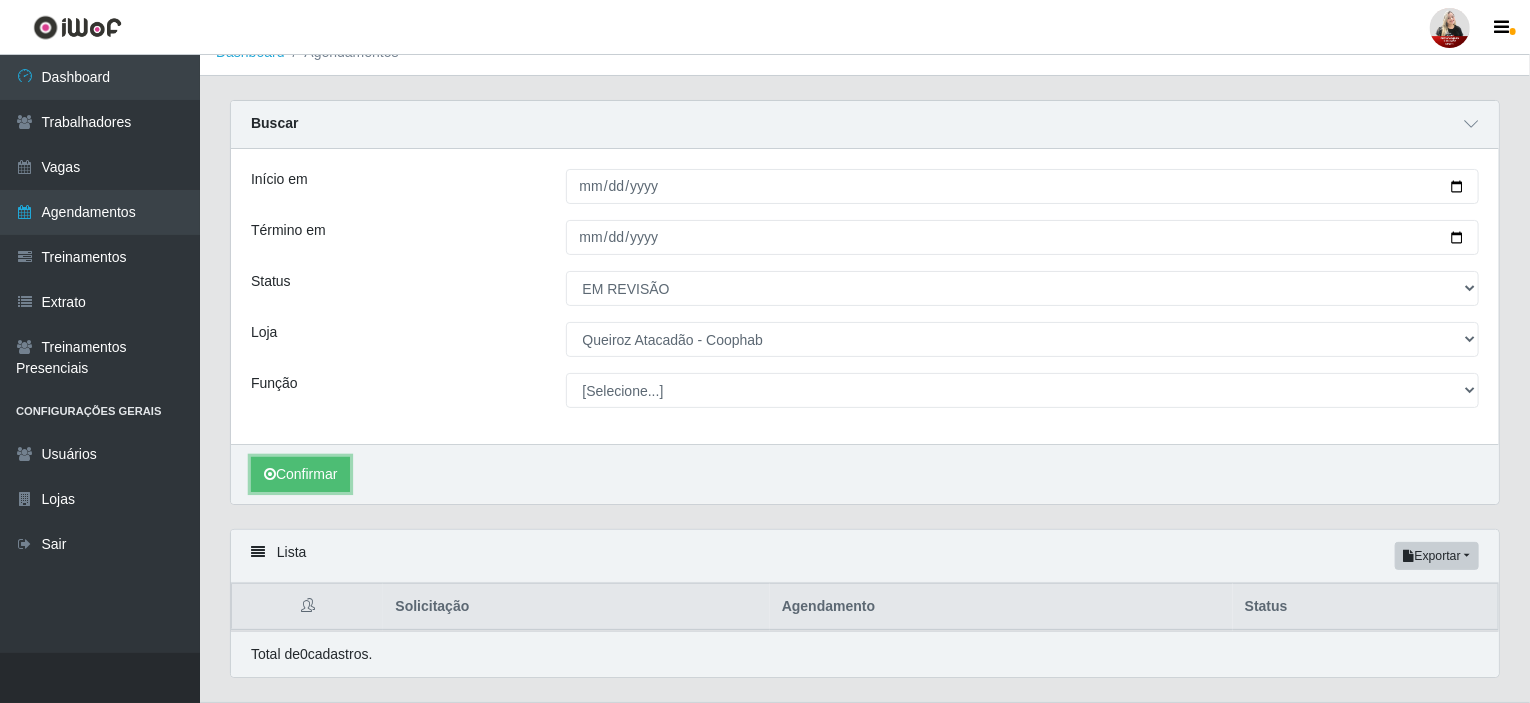 scroll, scrollTop: 0, scrollLeft: 0, axis: both 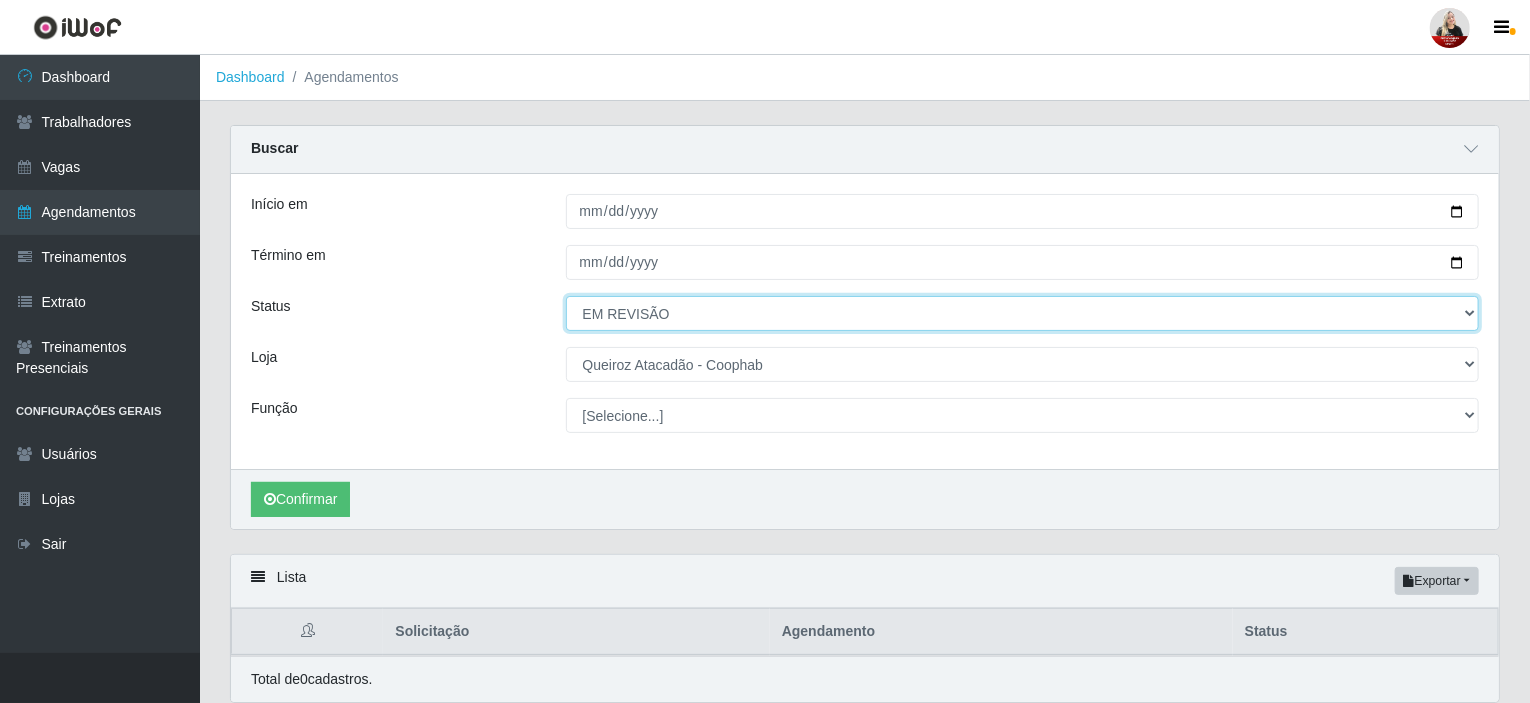click on "[Selecione...] AGENDADO AGUARDANDO LIBERAR EM ANDAMENTO EM REVISÃO FINALIZADO CANCELADO FALTA" at bounding box center [1023, 313] 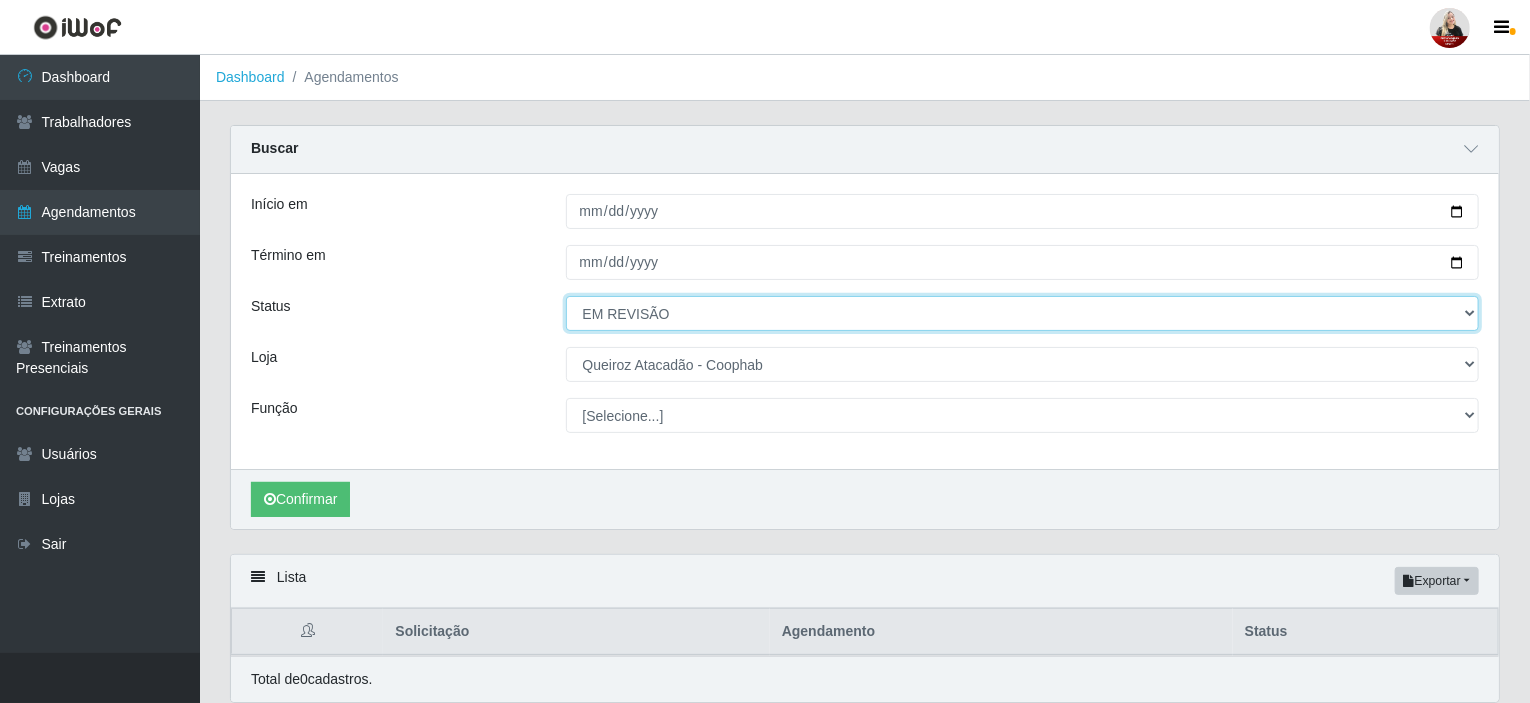 select on "AGENDADO" 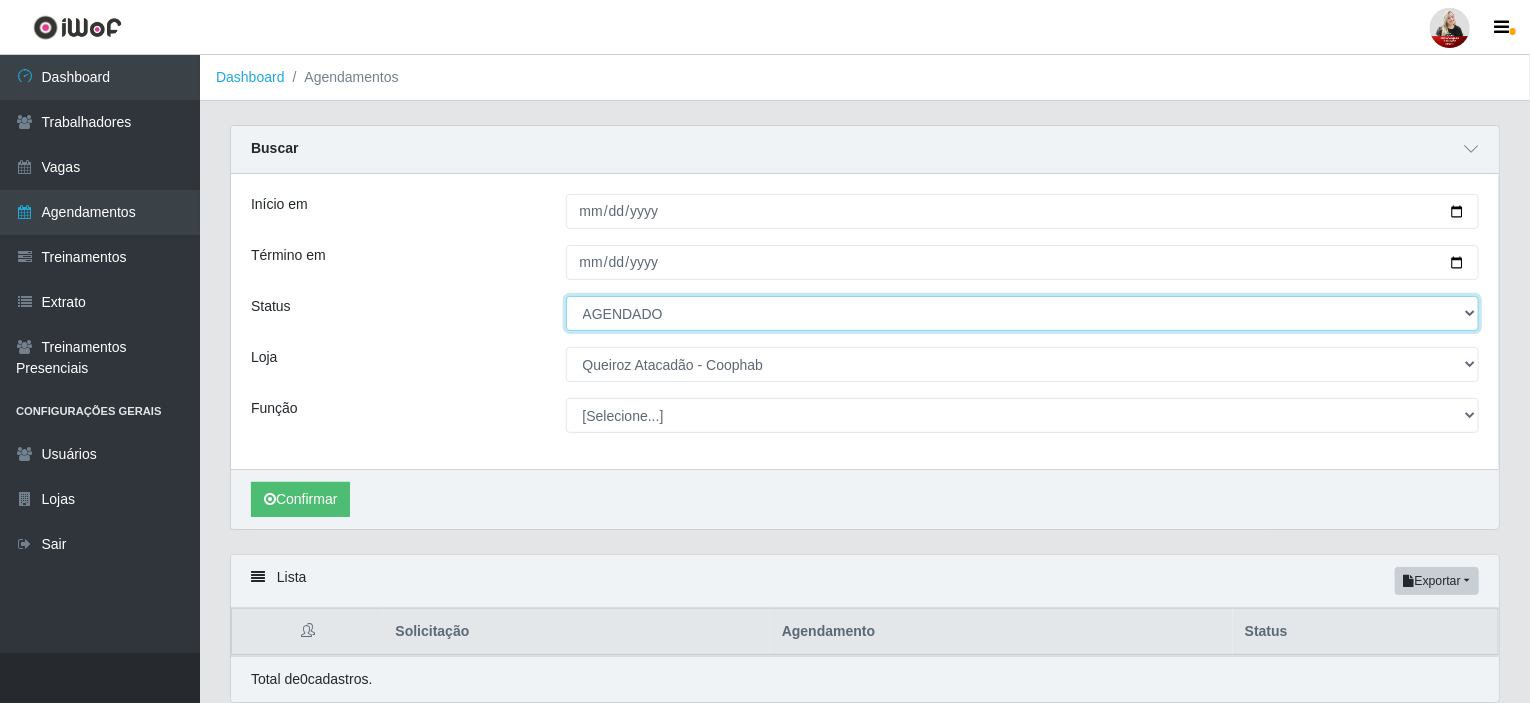 click on "[Selecione...] AGENDADO AGUARDANDO LIBERAR EM ANDAMENTO EM REVISÃO FINALIZADO CANCELADO FALTA" at bounding box center [1023, 313] 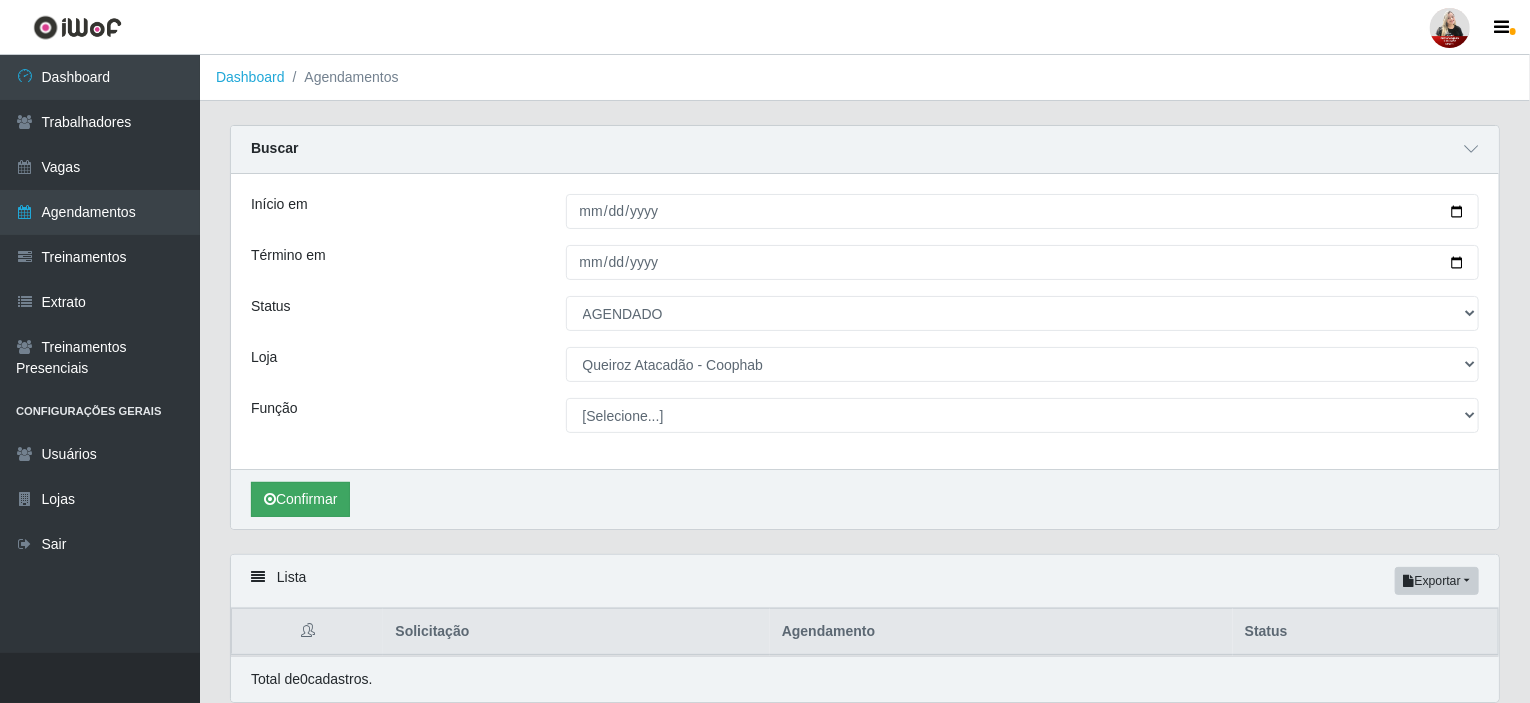 drag, startPoint x: 239, startPoint y: 498, endPoint x: 252, endPoint y: 496, distance: 13.152946 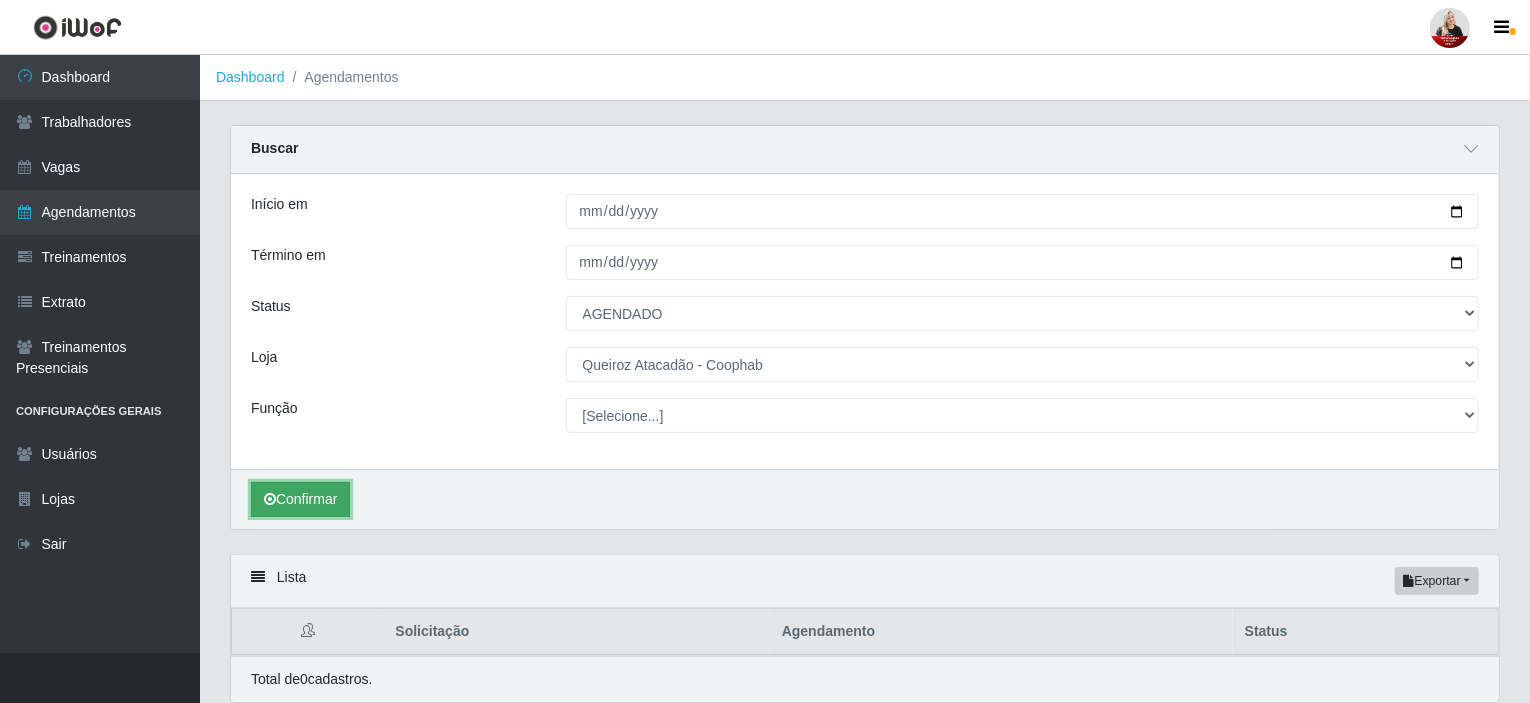 click on "Confirmar" at bounding box center [300, 499] 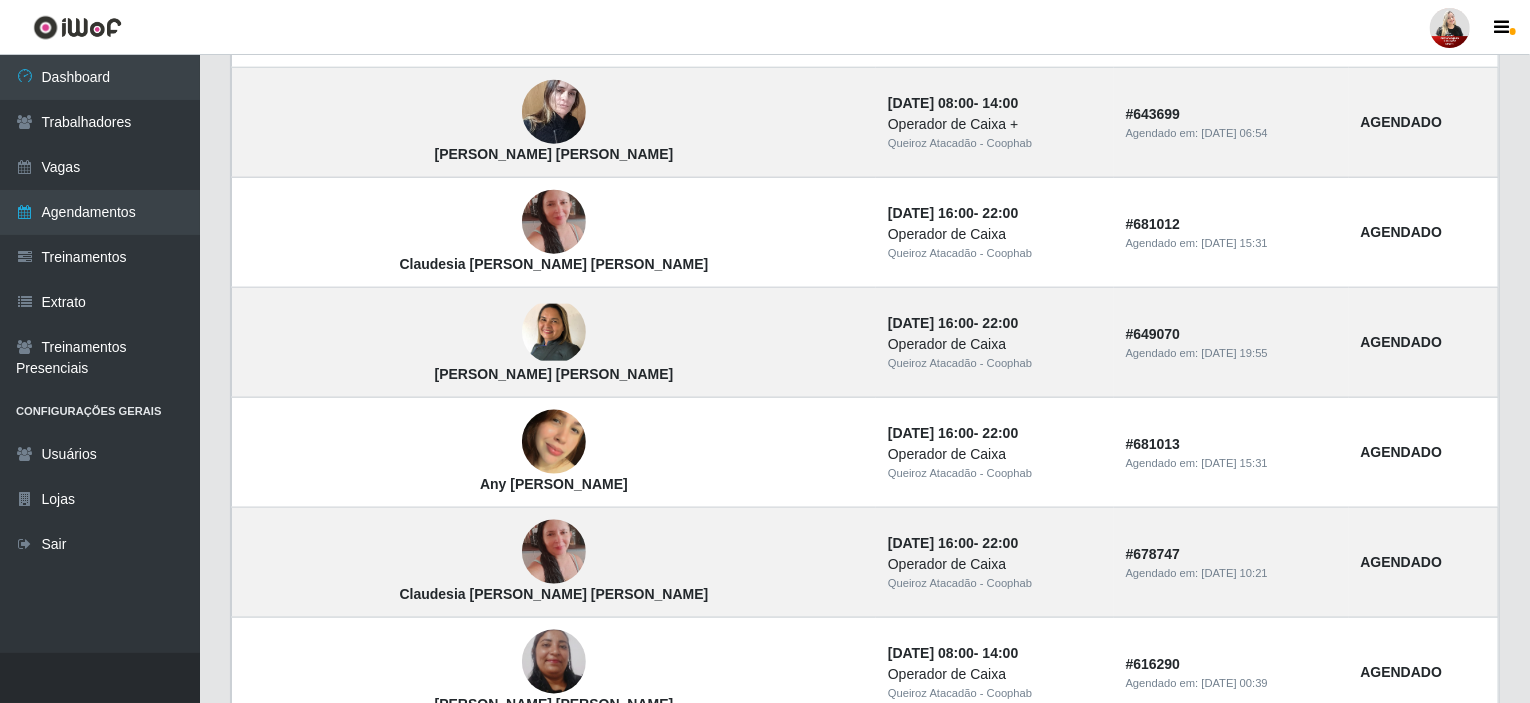 scroll, scrollTop: 993, scrollLeft: 0, axis: vertical 